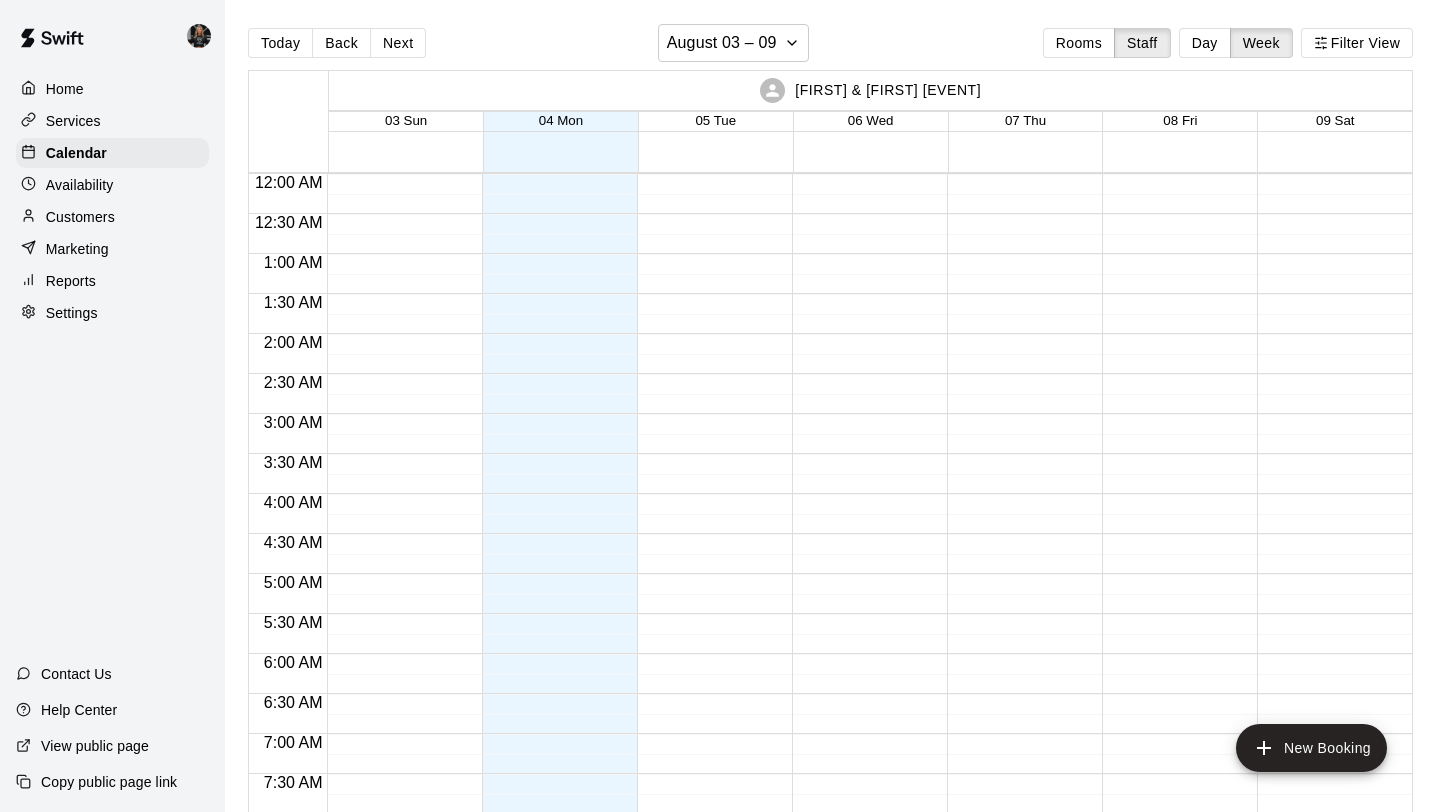 scroll, scrollTop: 0, scrollLeft: 0, axis: both 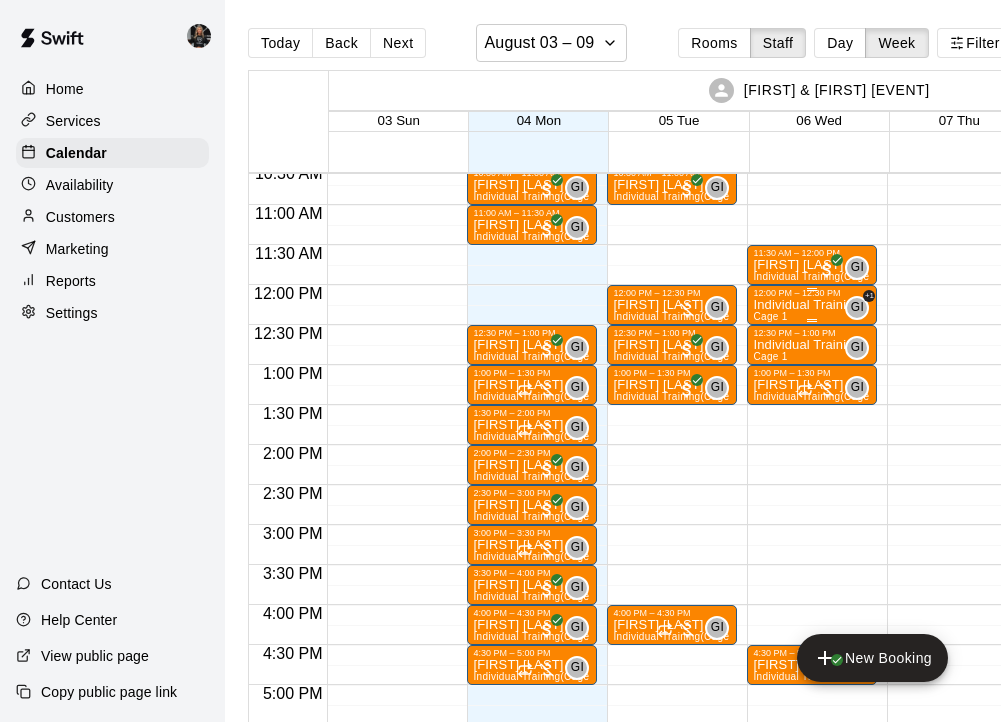 click on "Individual Training" at bounding box center [806, 305] 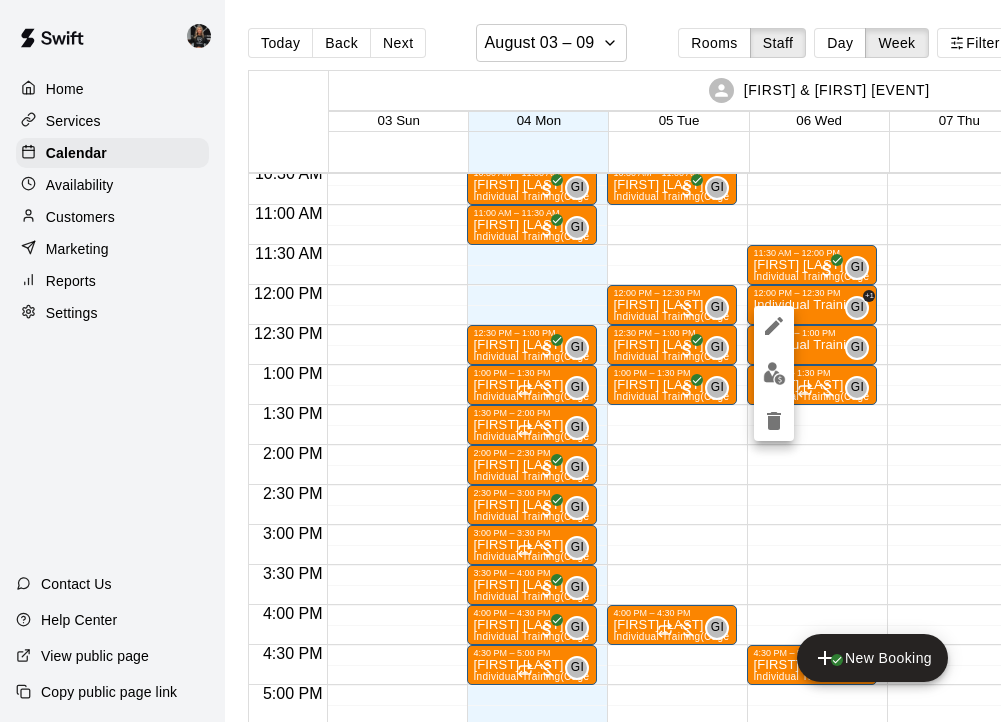 click at bounding box center [500, 361] 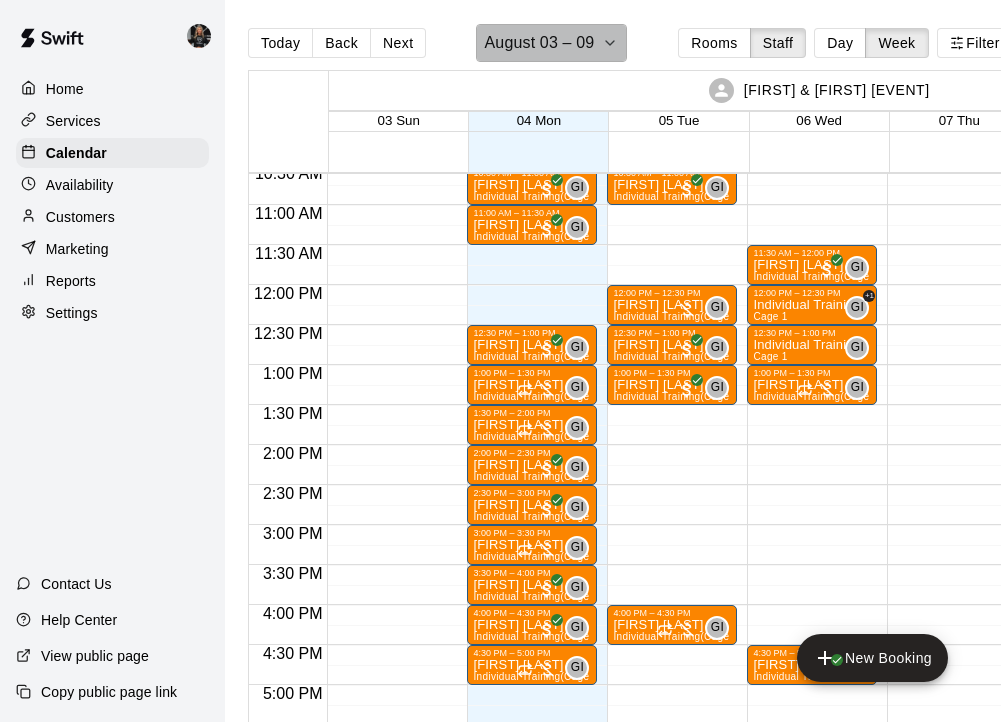 click on "August 03 – 09" at bounding box center (540, 43) 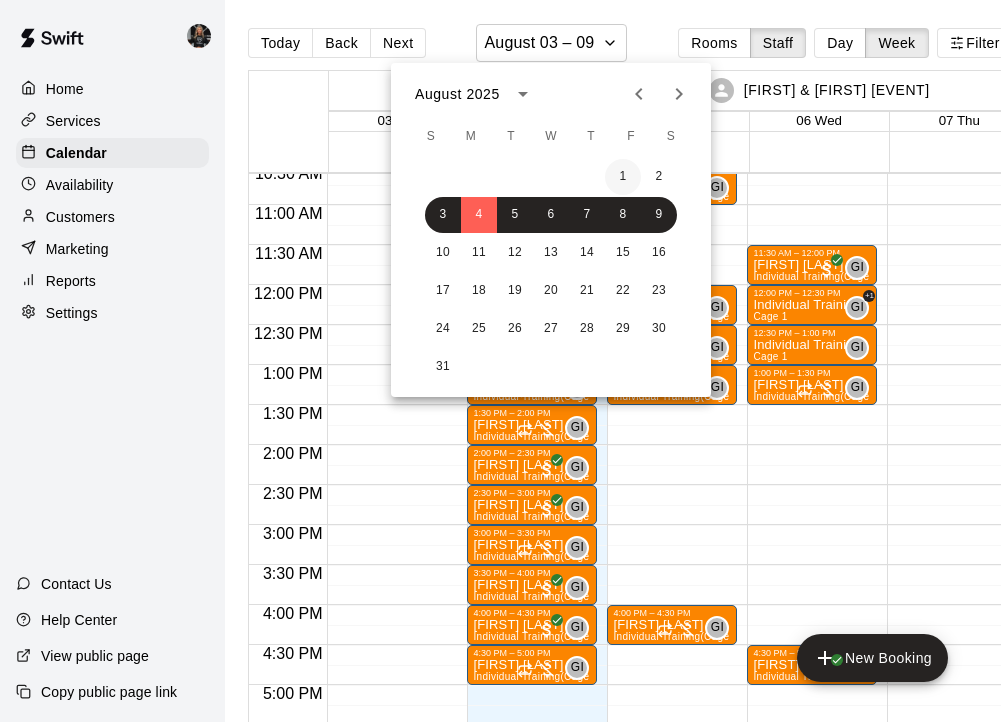 click on "1" at bounding box center [623, 177] 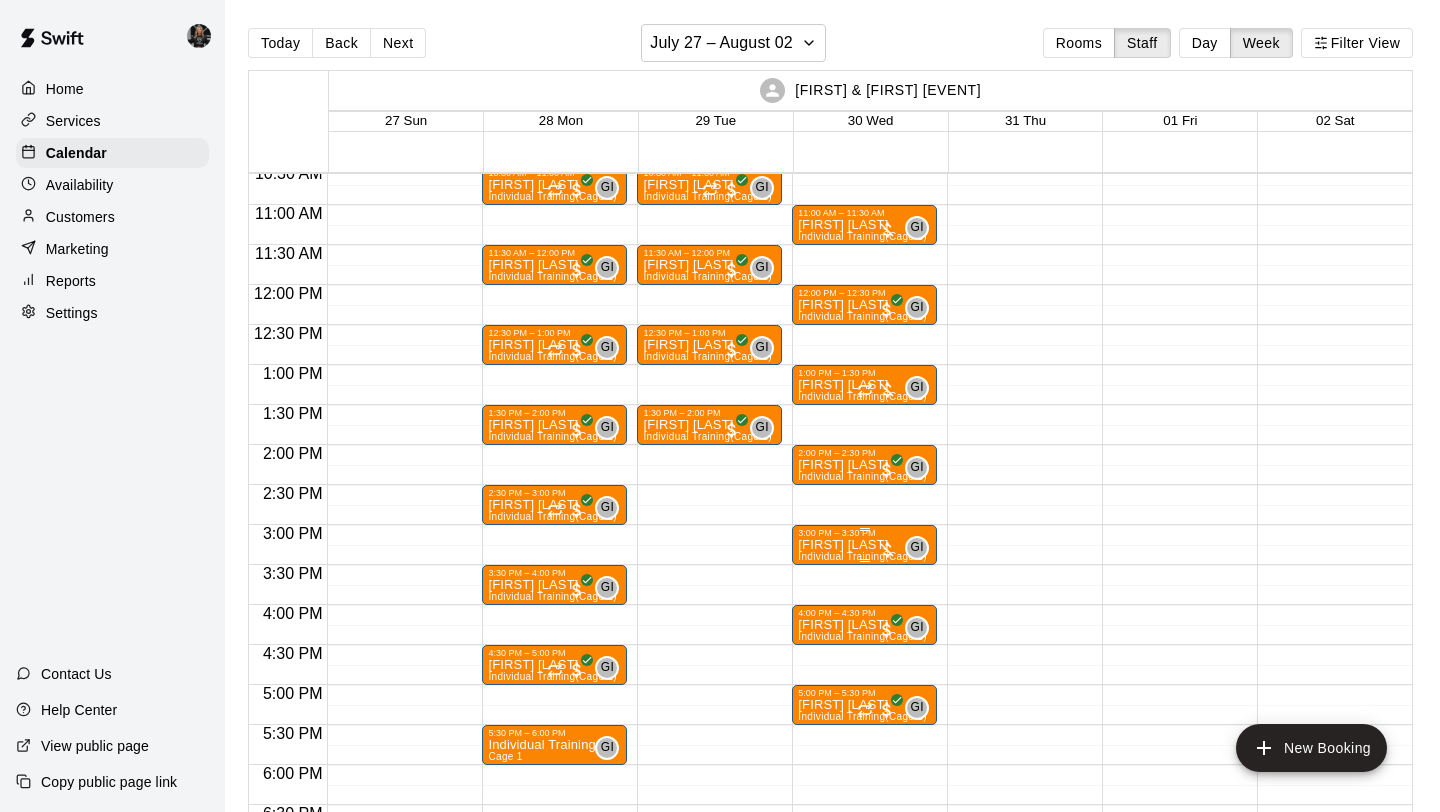 click on "3:00 PM – 3:30 PM" at bounding box center (864, 533) 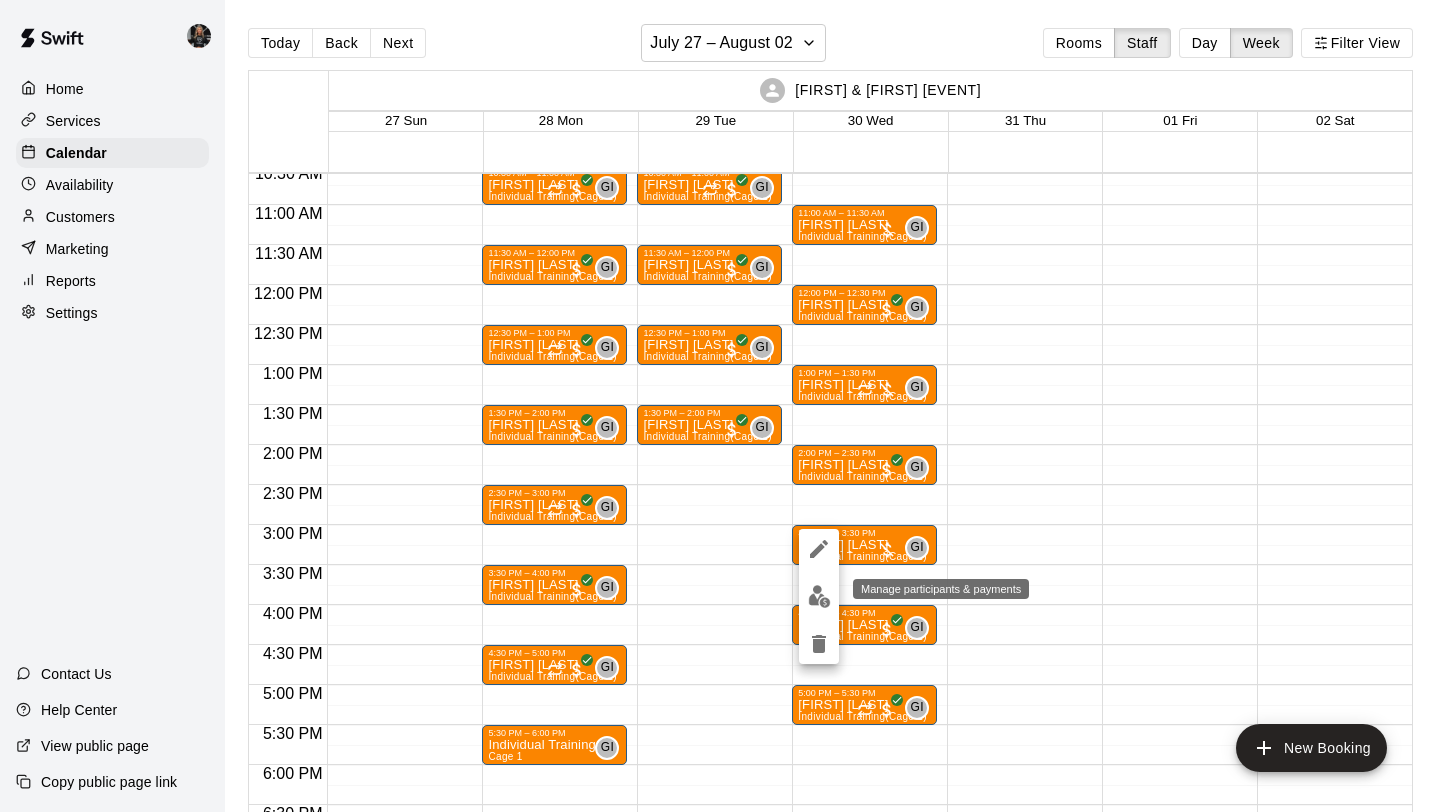 click at bounding box center [819, 596] 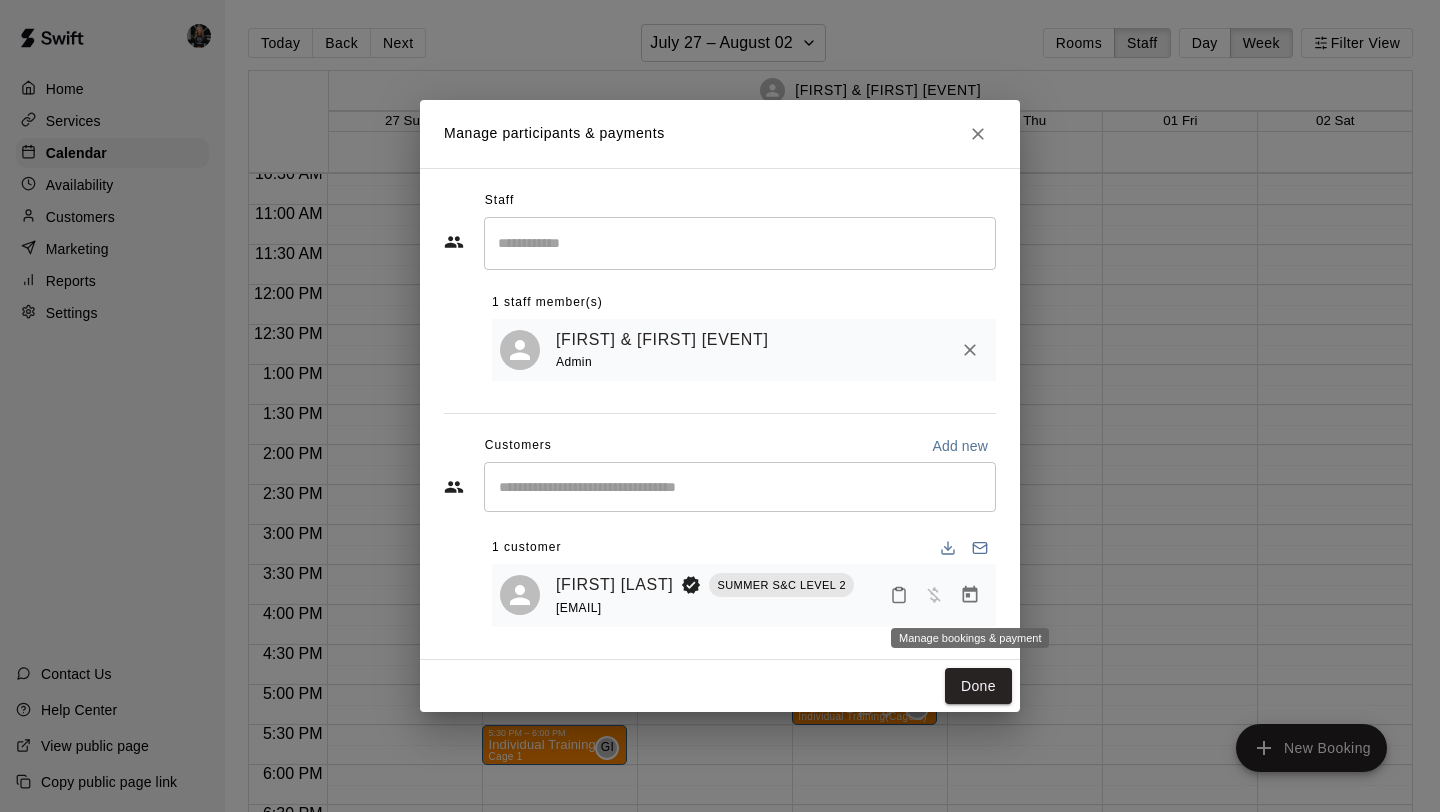 click 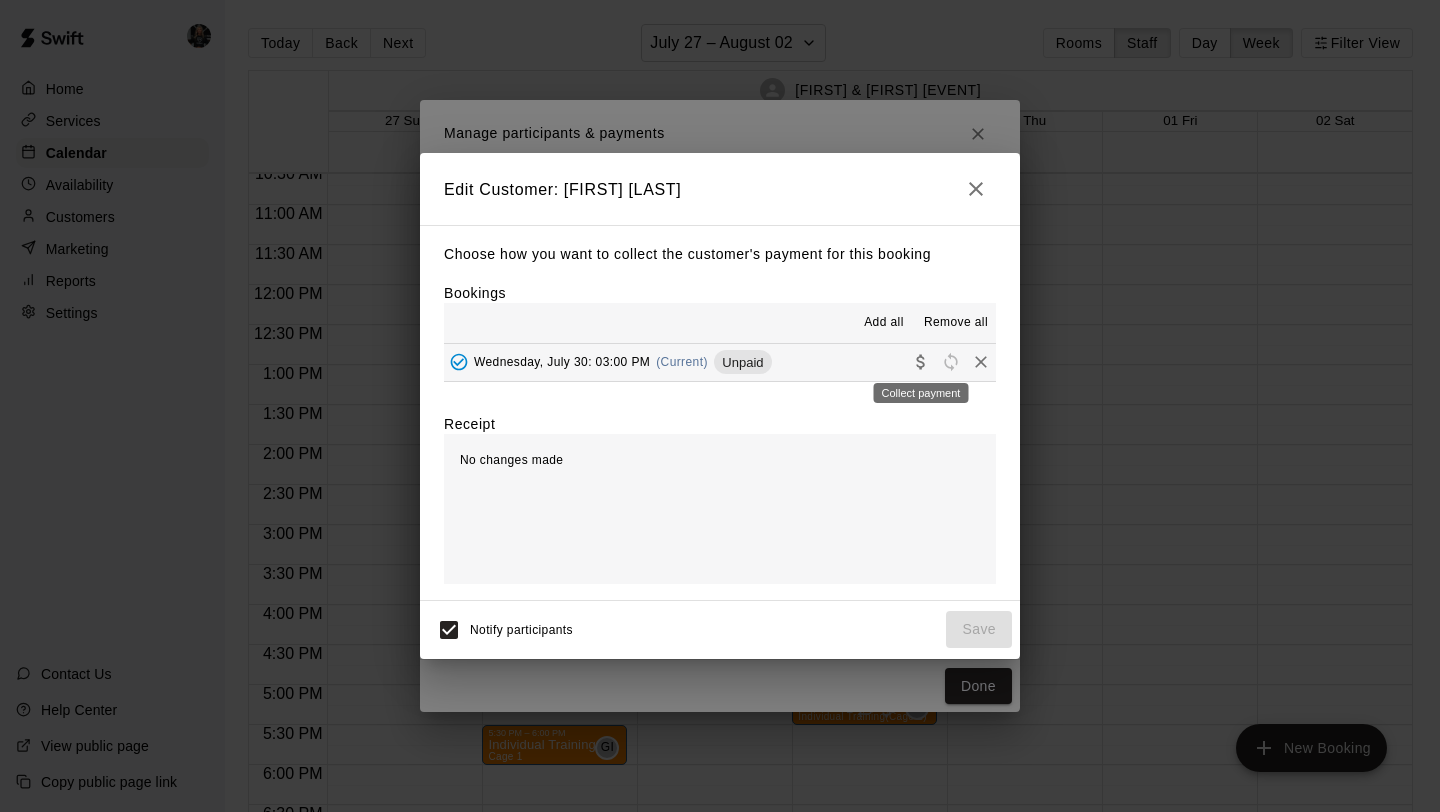 click on "Collect payment" at bounding box center [921, 387] 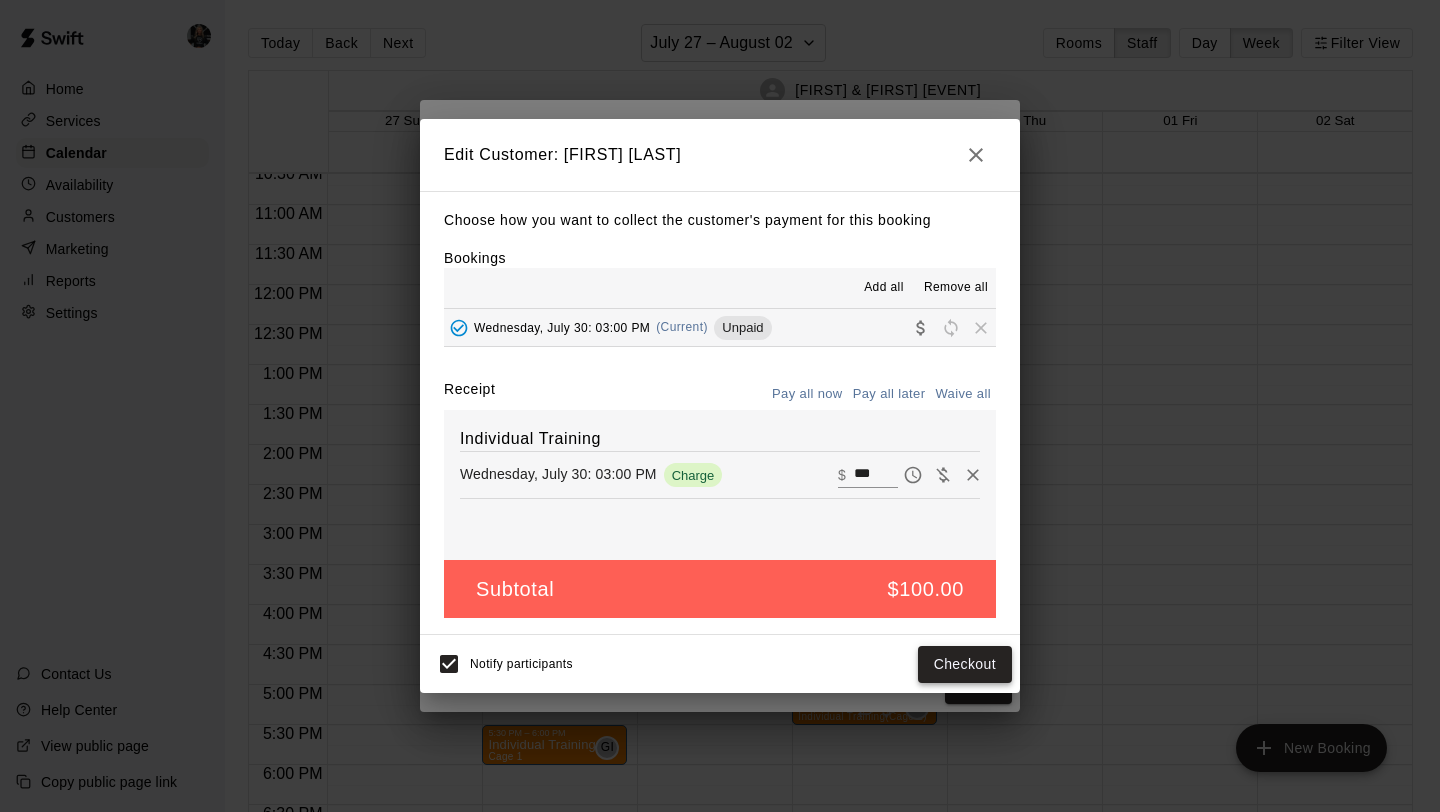 click on "Checkout" at bounding box center (965, 664) 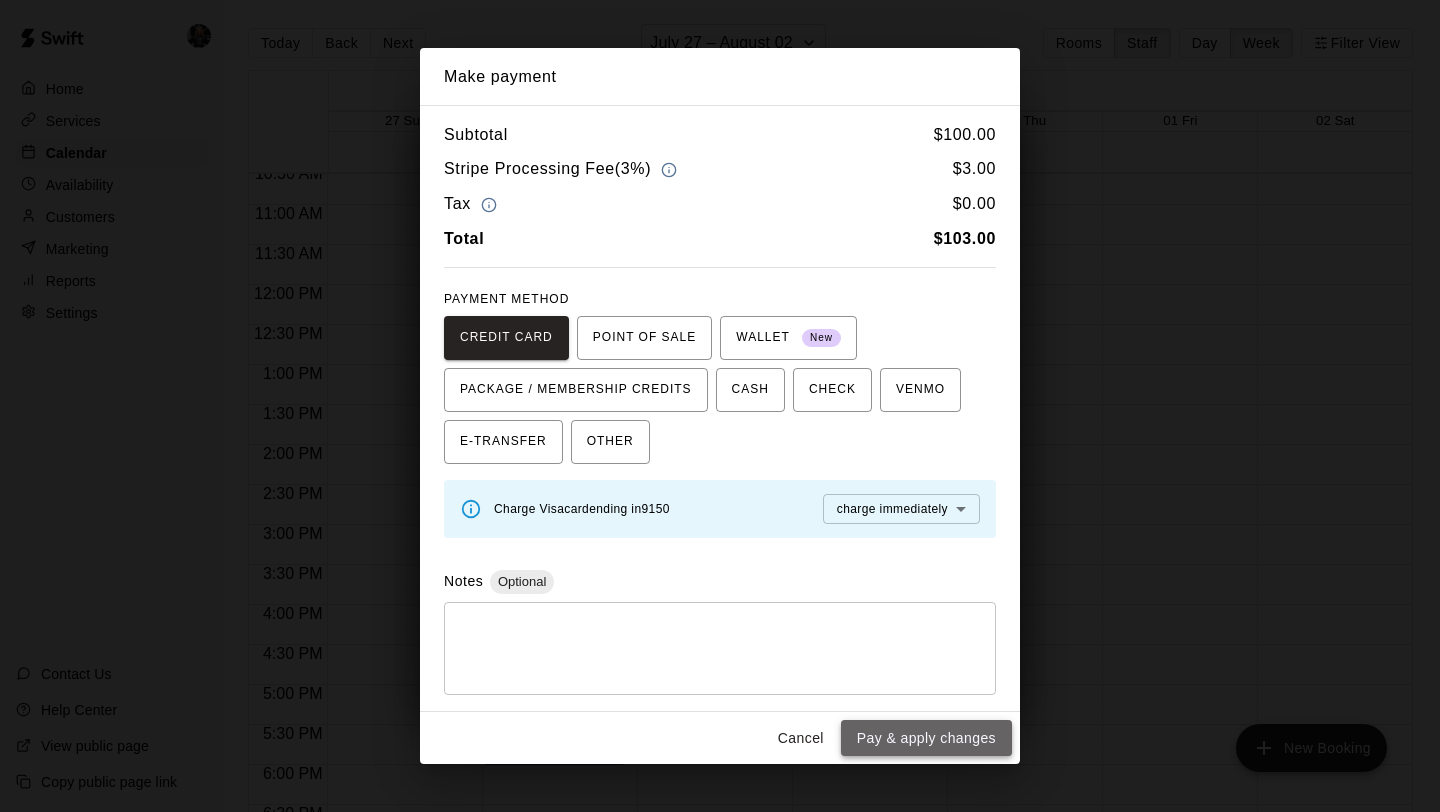 click on "Pay & apply changes" at bounding box center [926, 738] 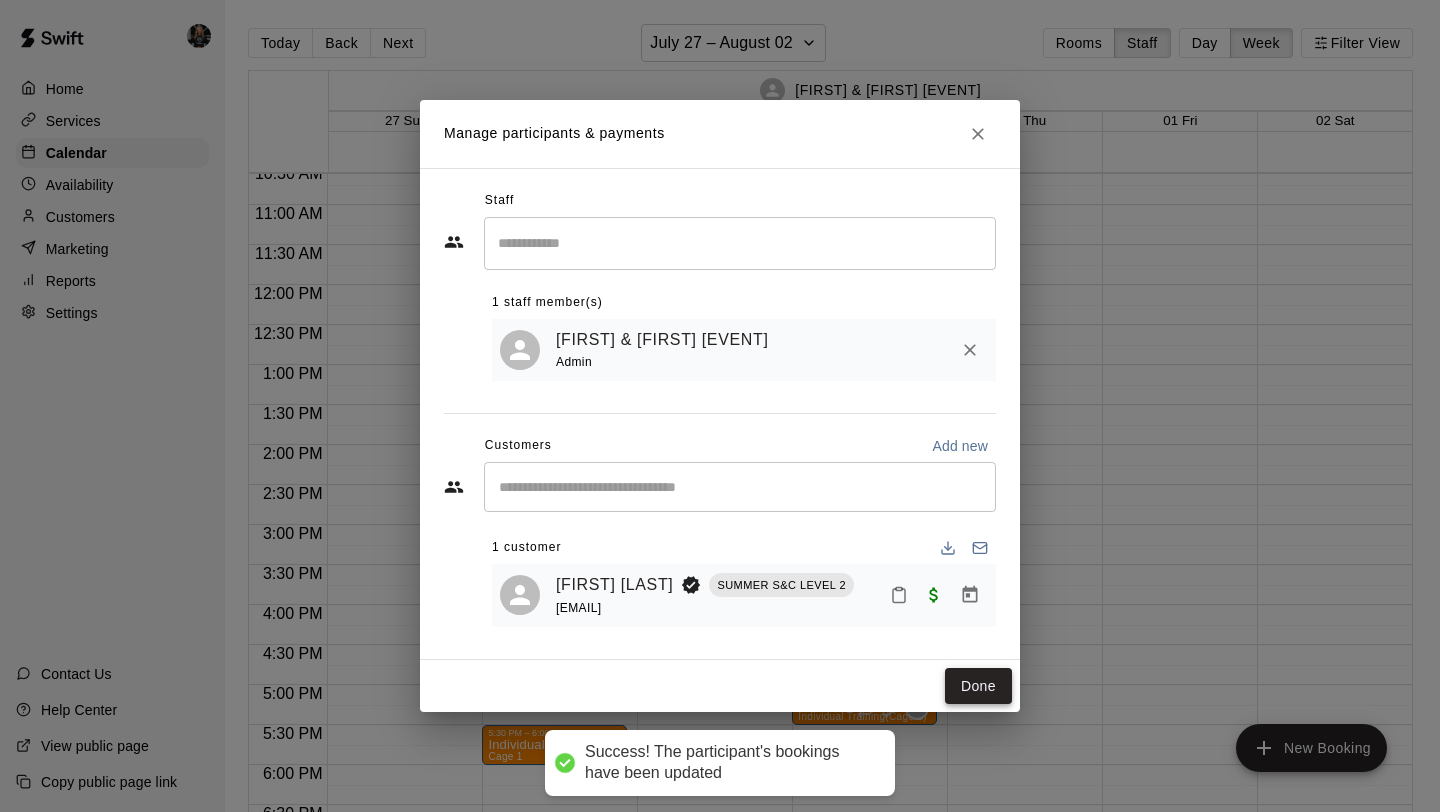 click on "Done" at bounding box center (978, 686) 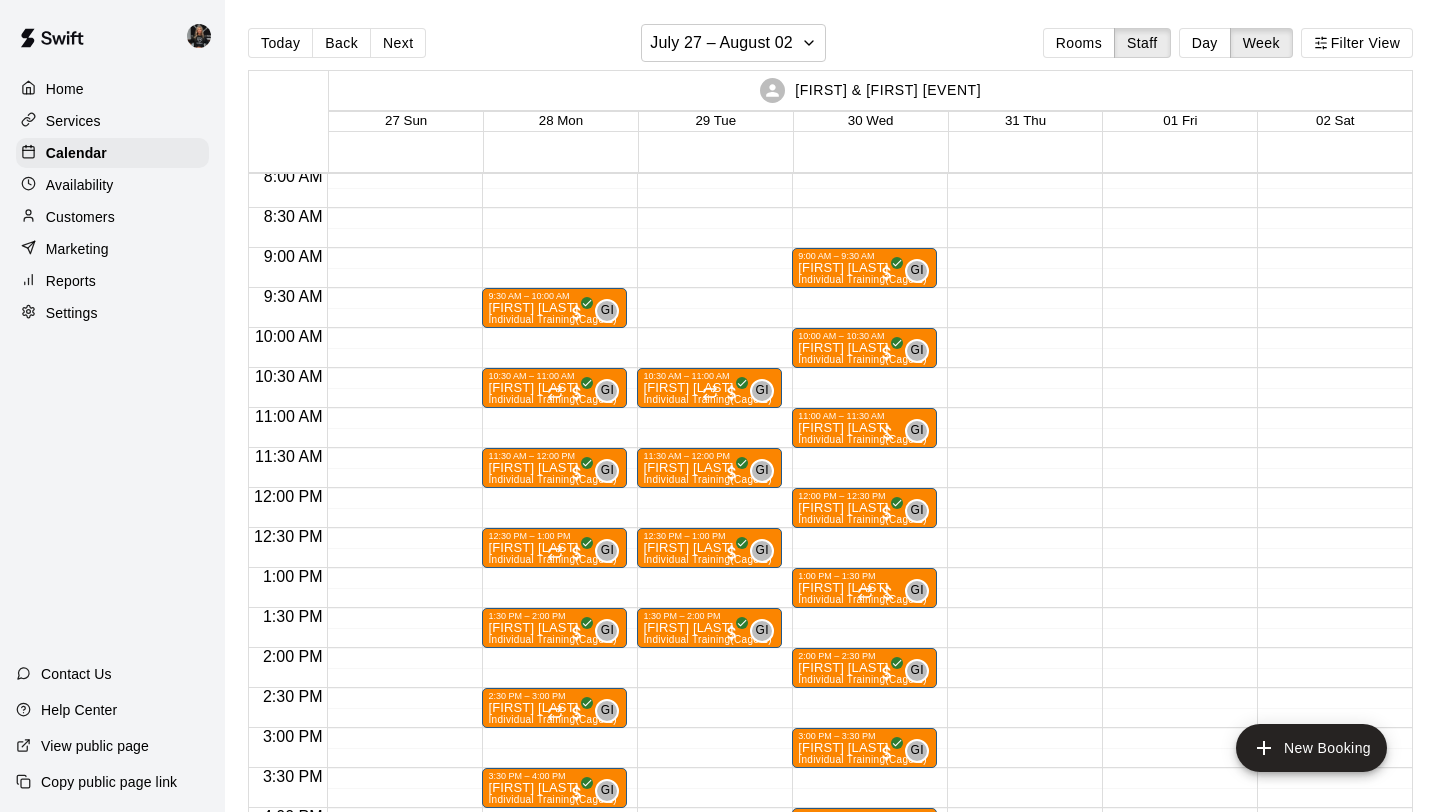 scroll, scrollTop: 645, scrollLeft: 0, axis: vertical 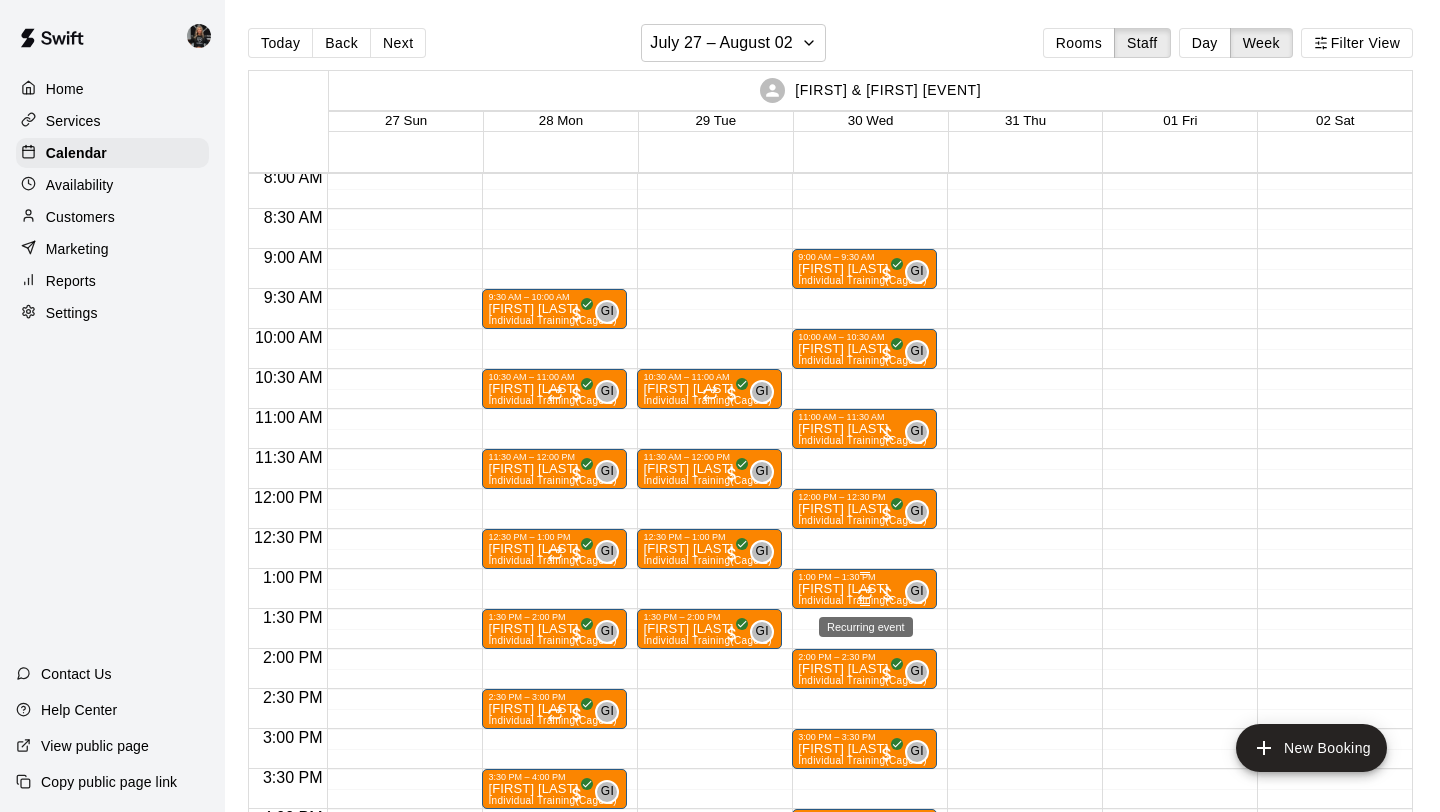 click on "1:00 PM – 1:30 PM" at bounding box center (864, 577) 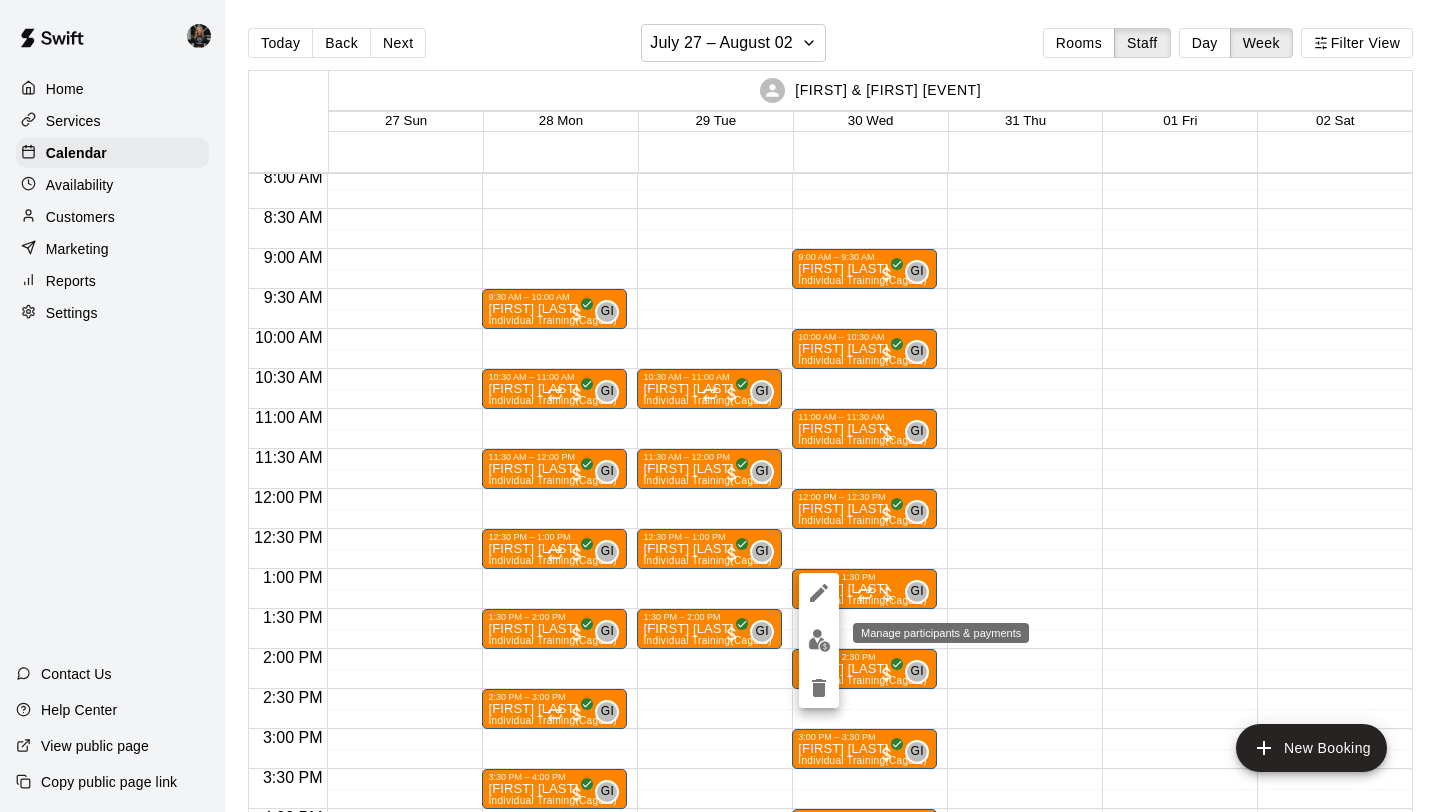 click at bounding box center [819, 640] 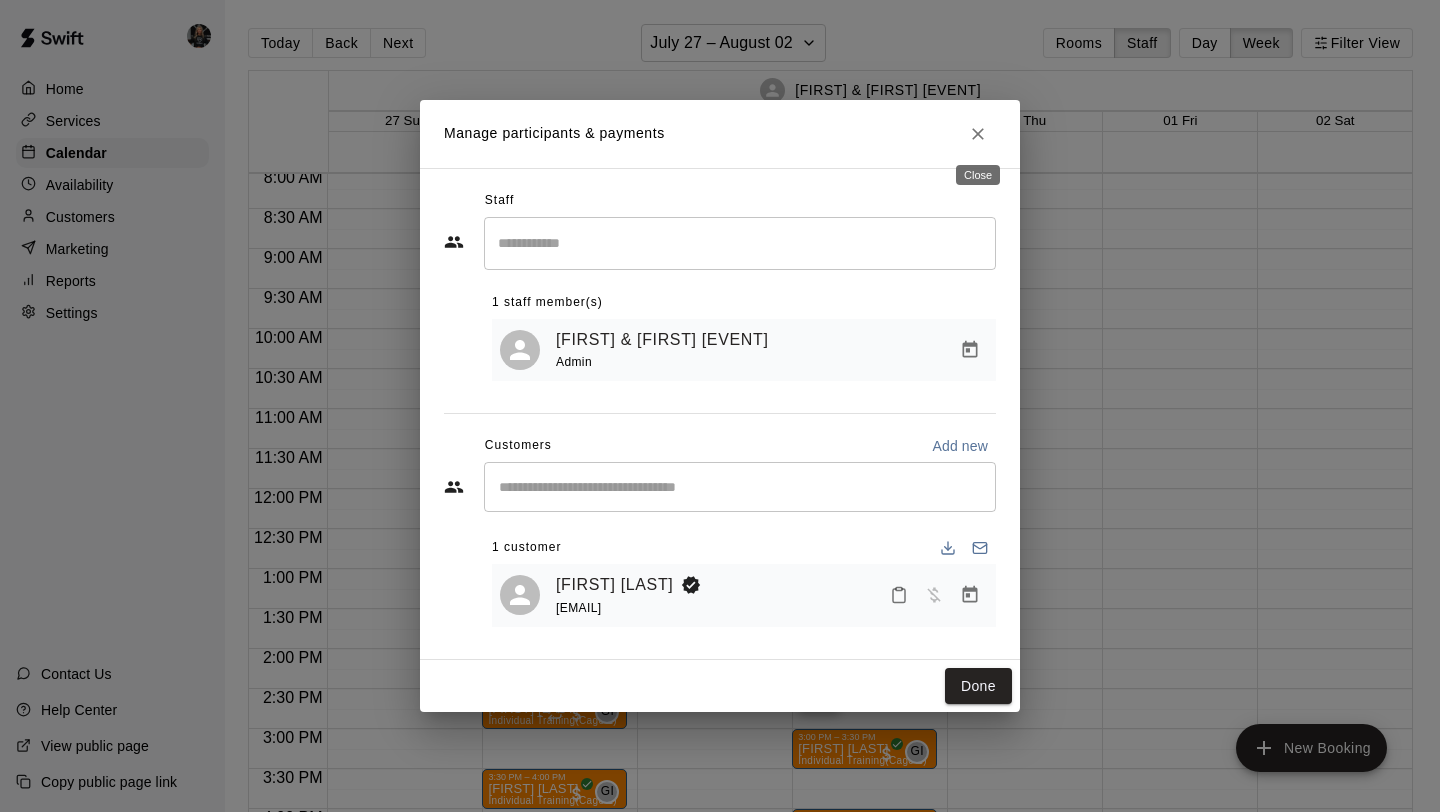 click 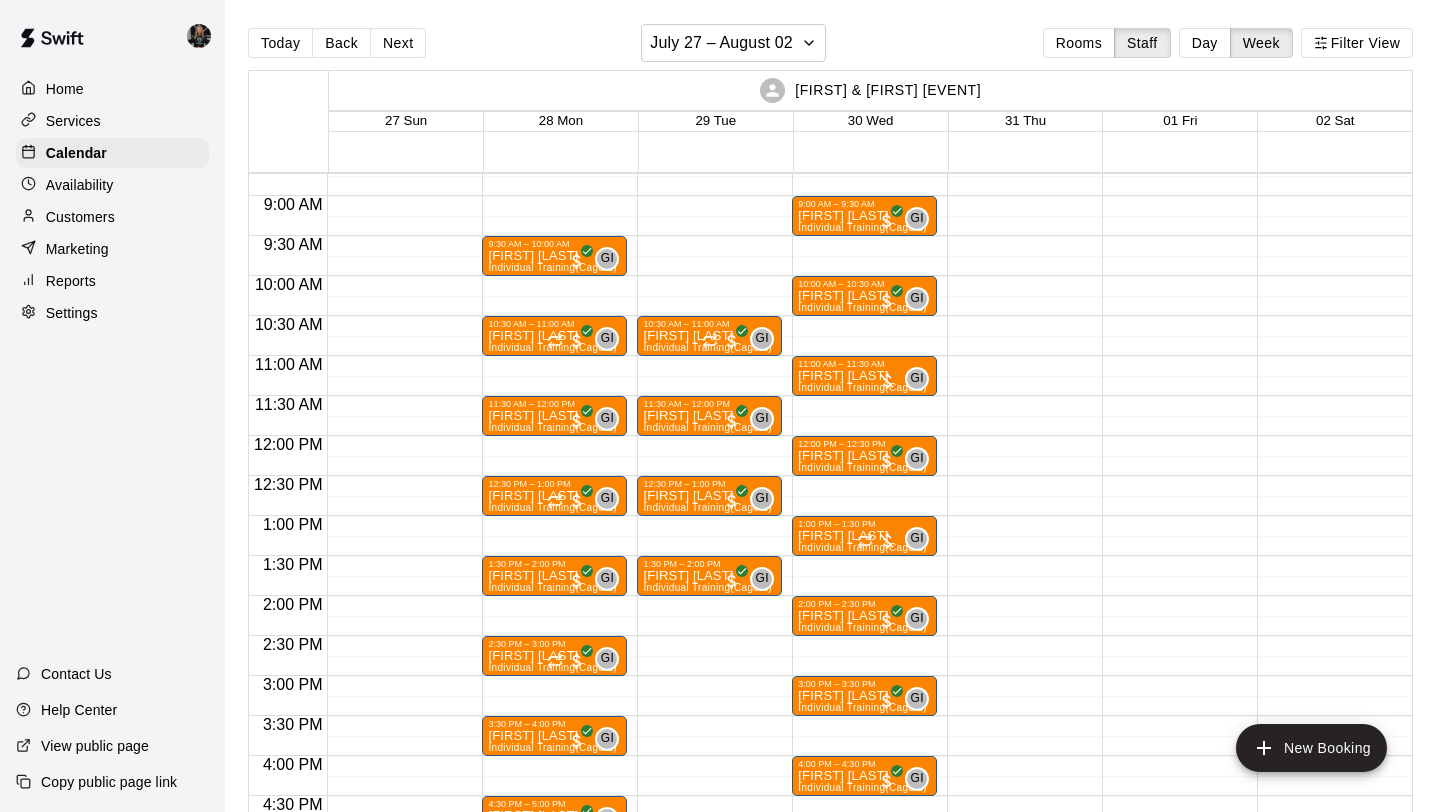 scroll, scrollTop: 694, scrollLeft: 0, axis: vertical 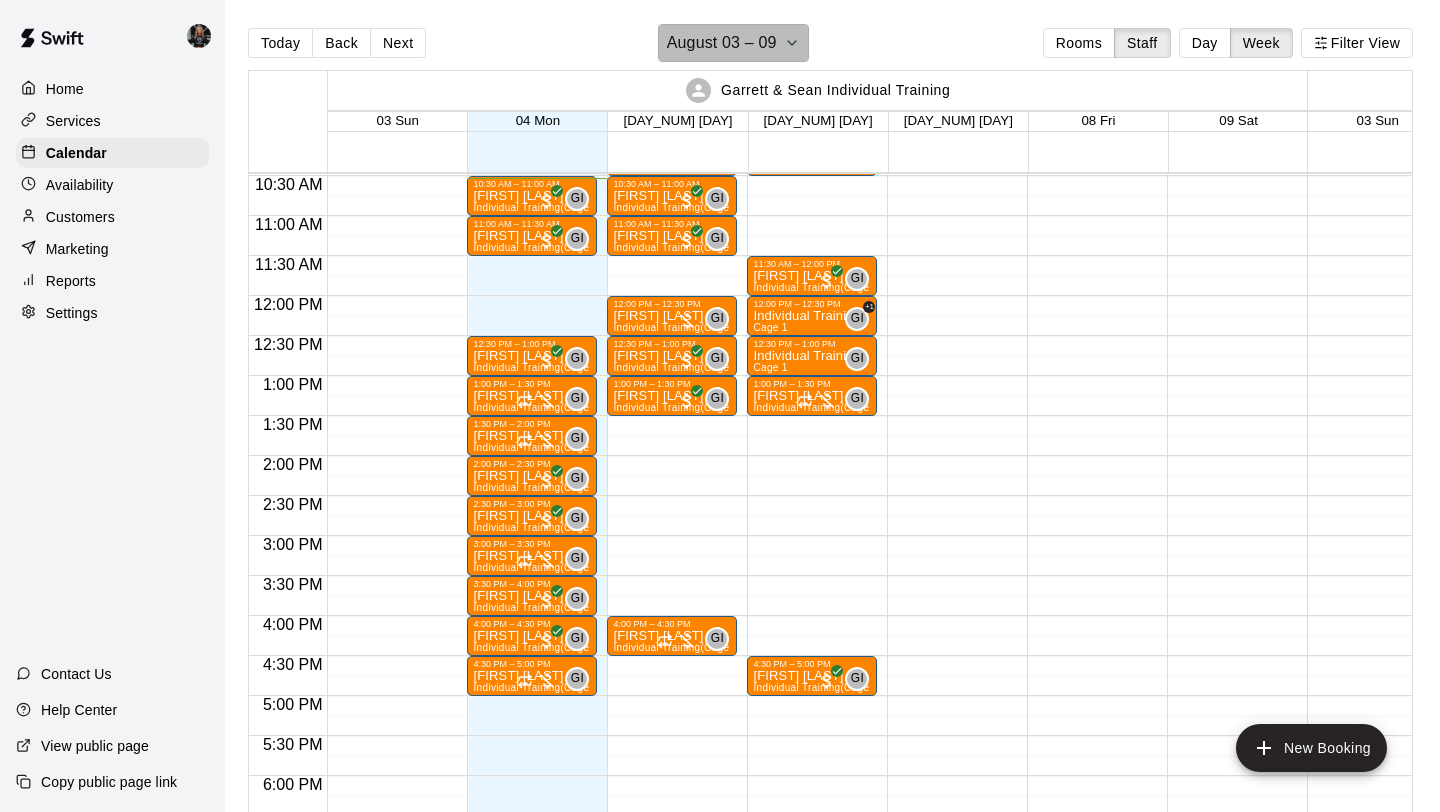 click on "August 03 – 09" at bounding box center (722, 43) 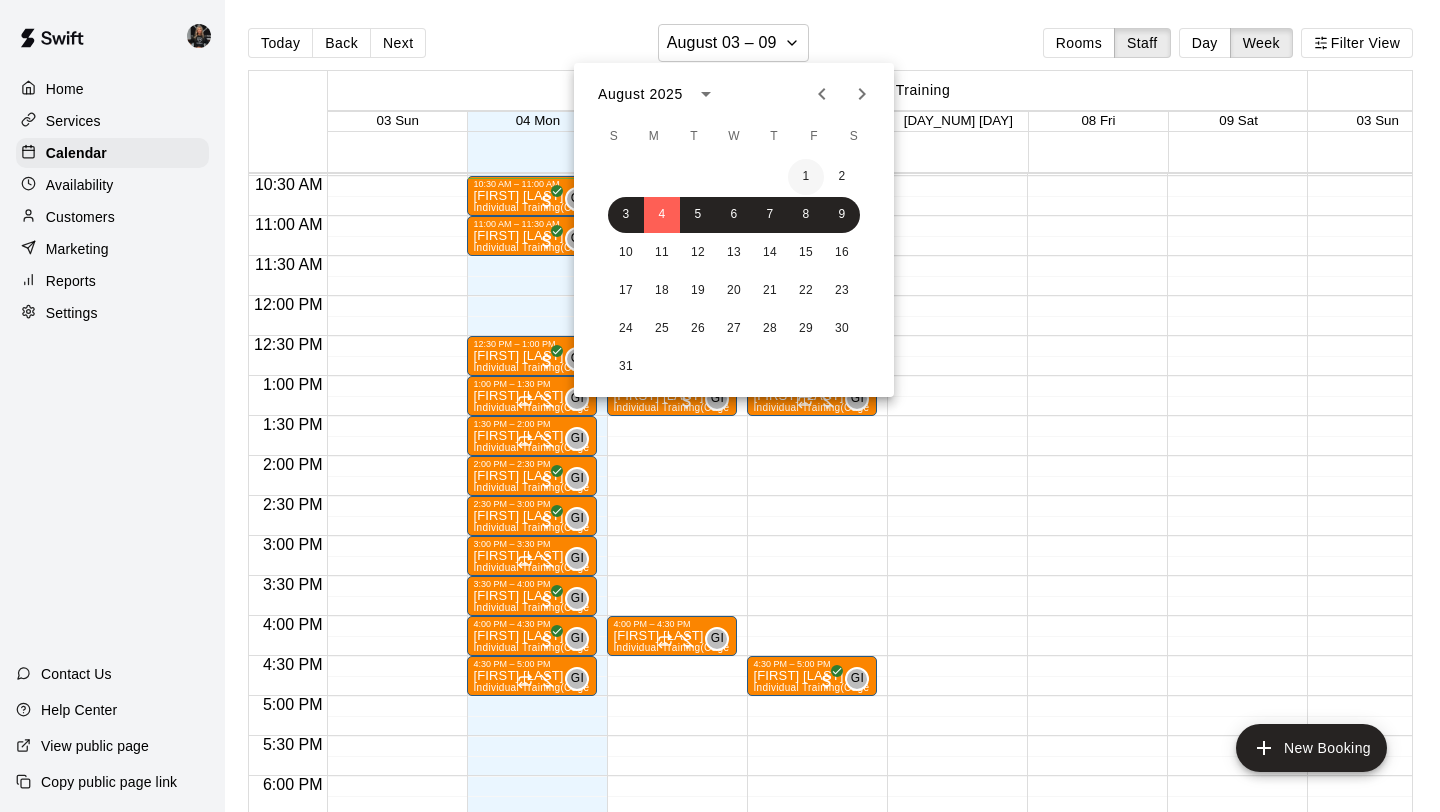 click on "1" at bounding box center [806, 177] 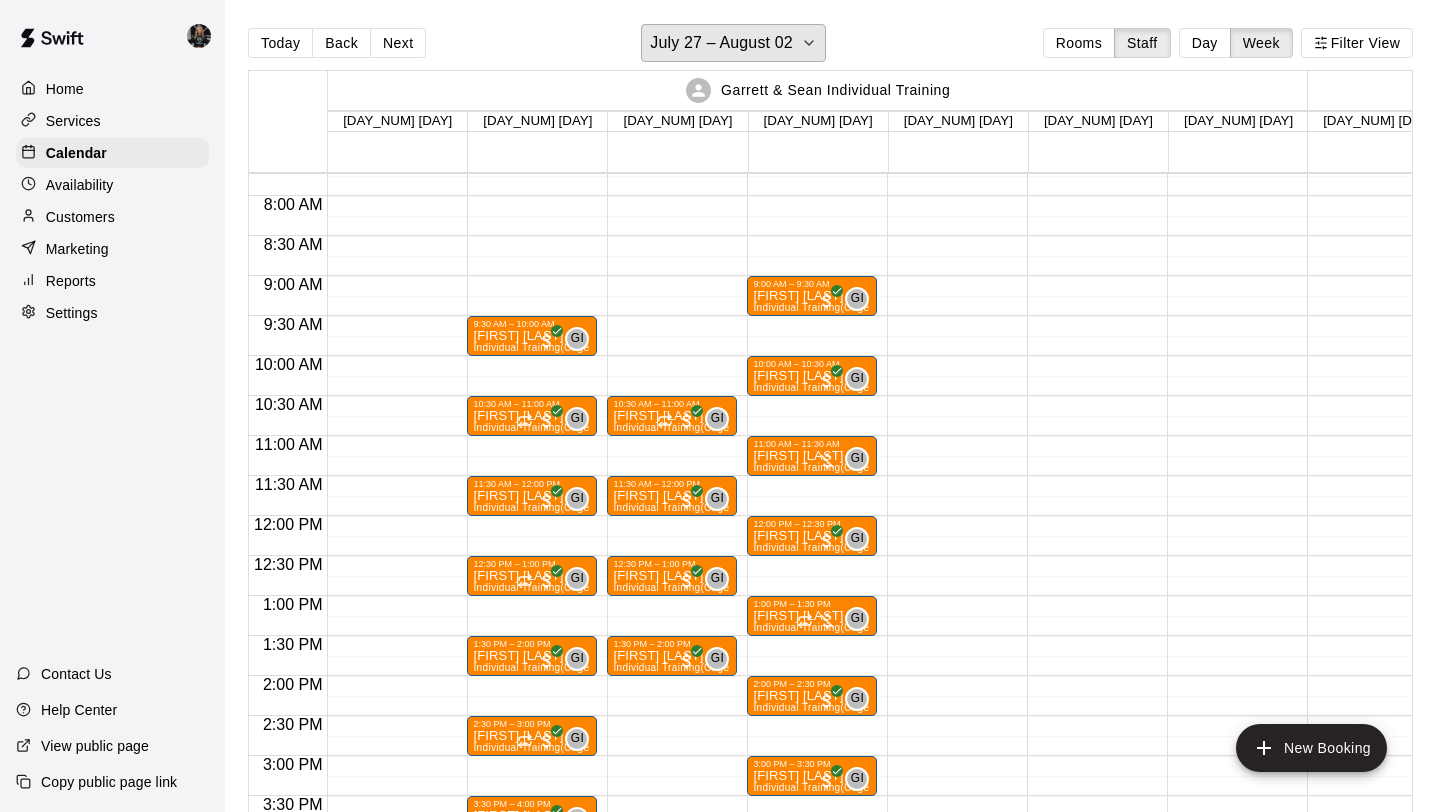 scroll, scrollTop: 616, scrollLeft: 0, axis: vertical 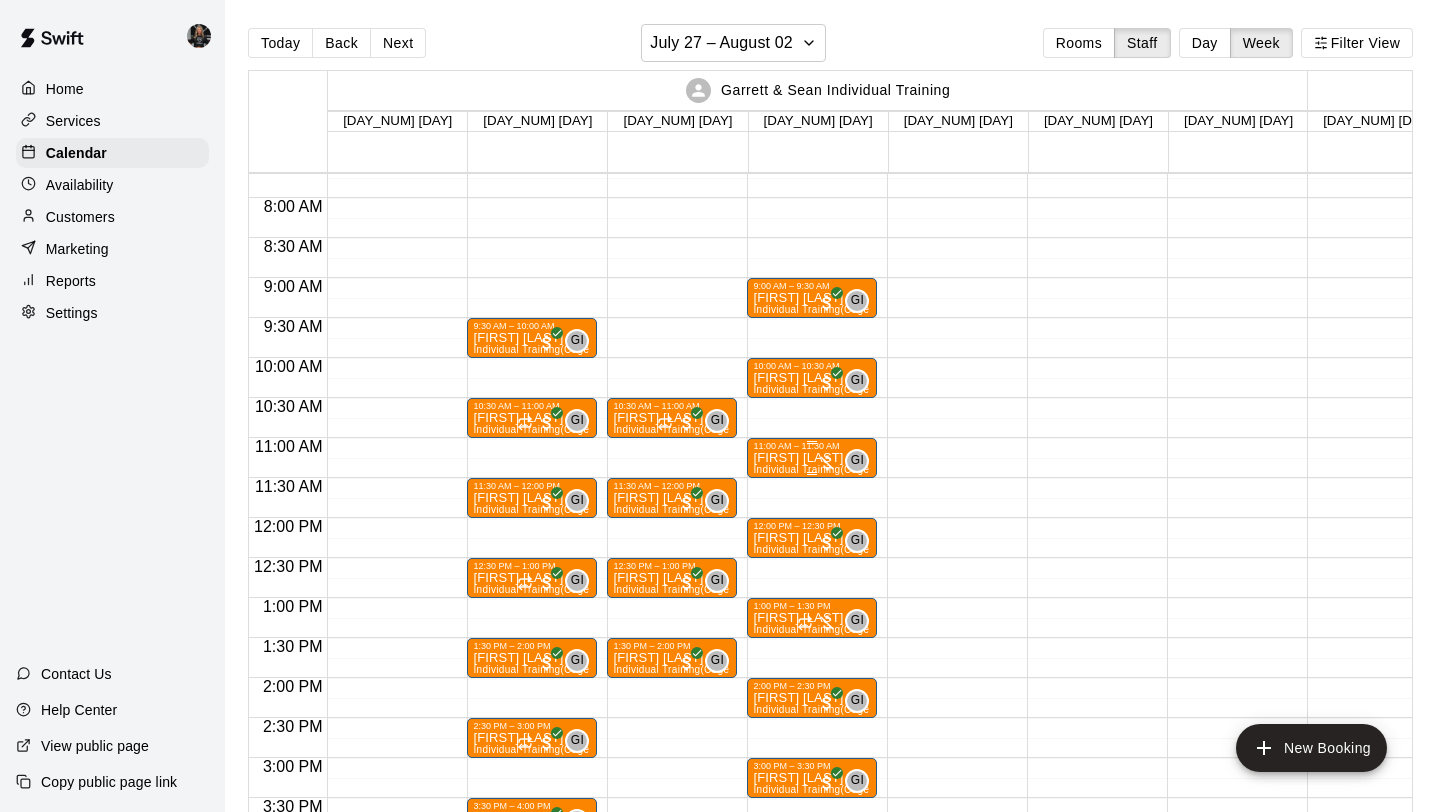 click on "[FIRST] [LAST]" at bounding box center [812, 458] 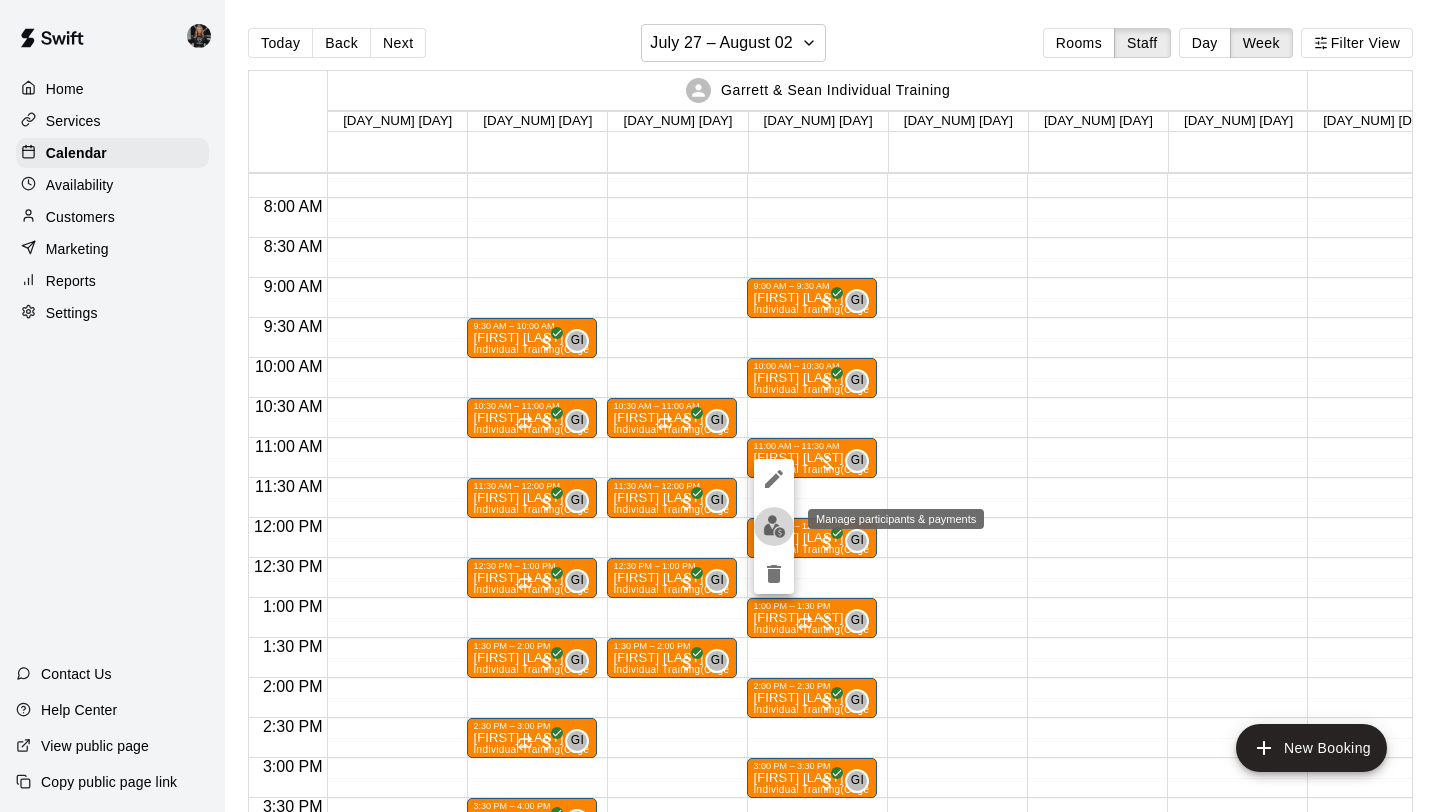 click at bounding box center [774, 526] 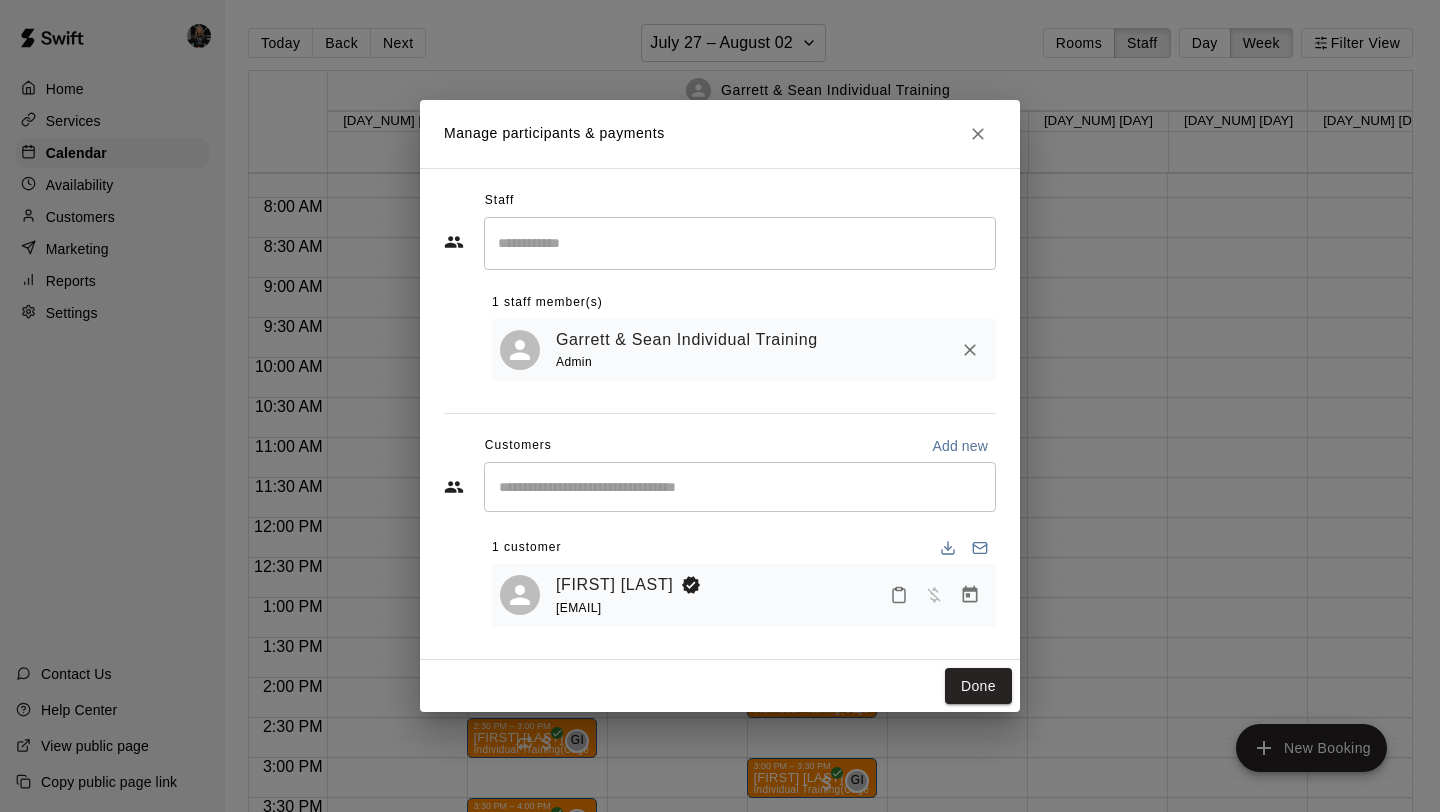 click 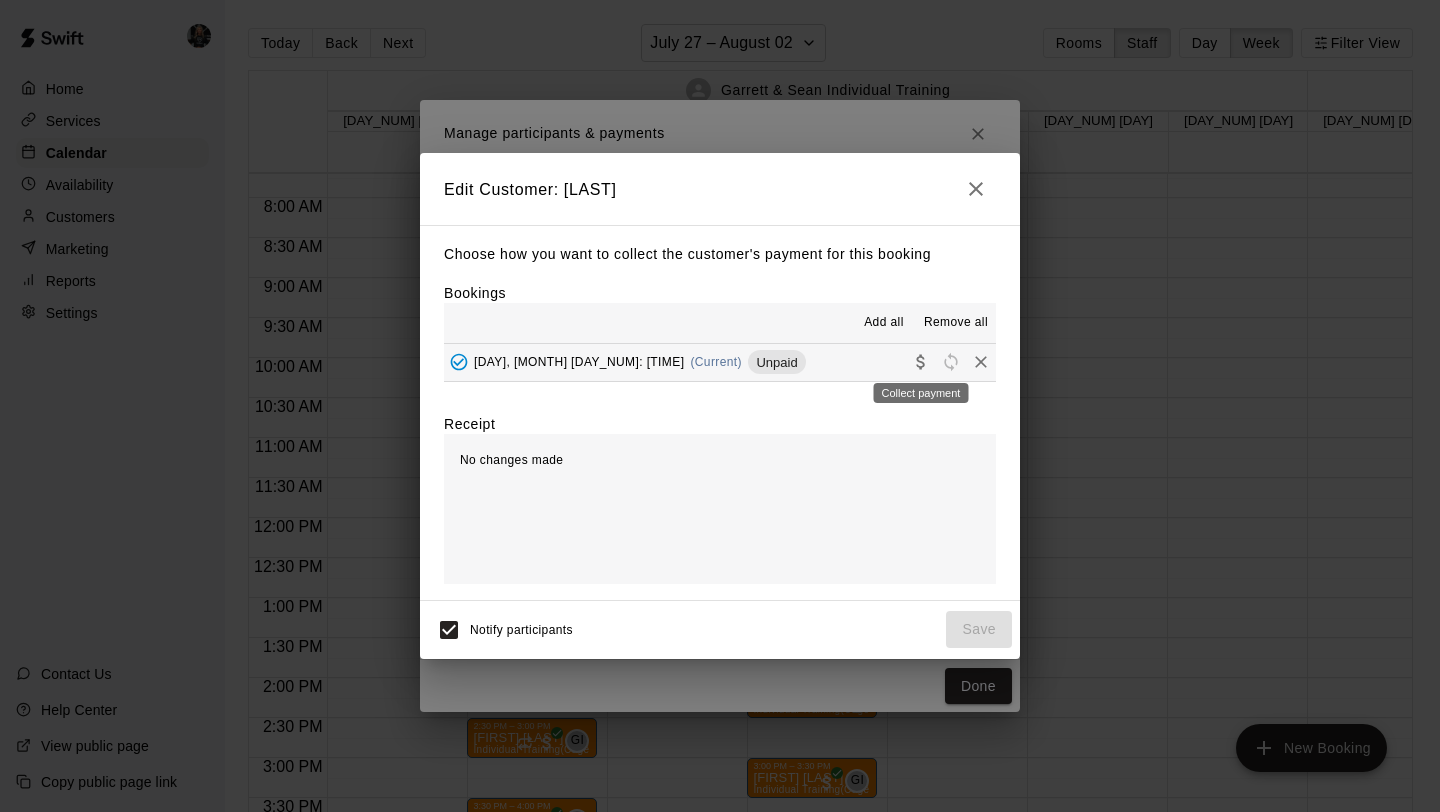 click 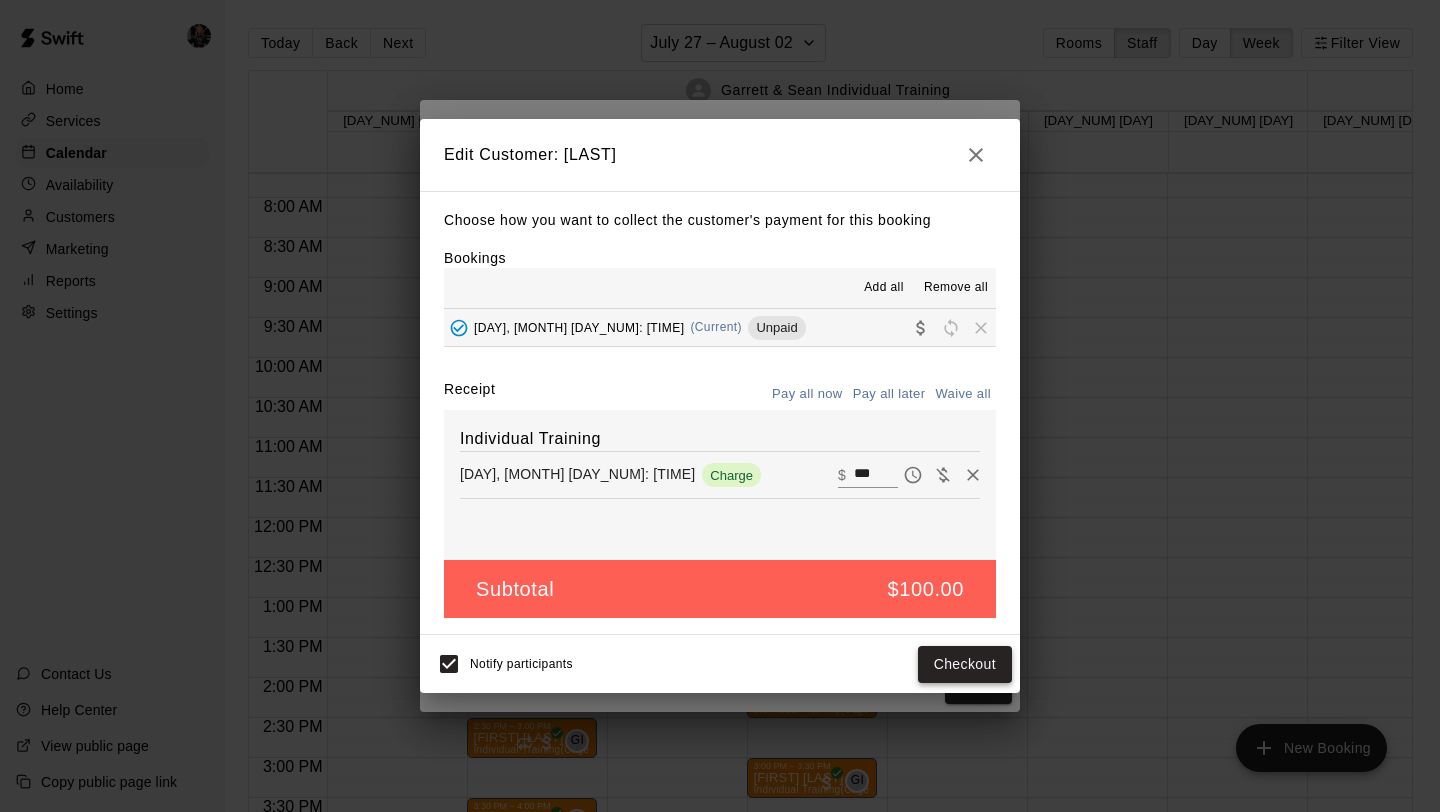 click on "Checkout" at bounding box center (965, 664) 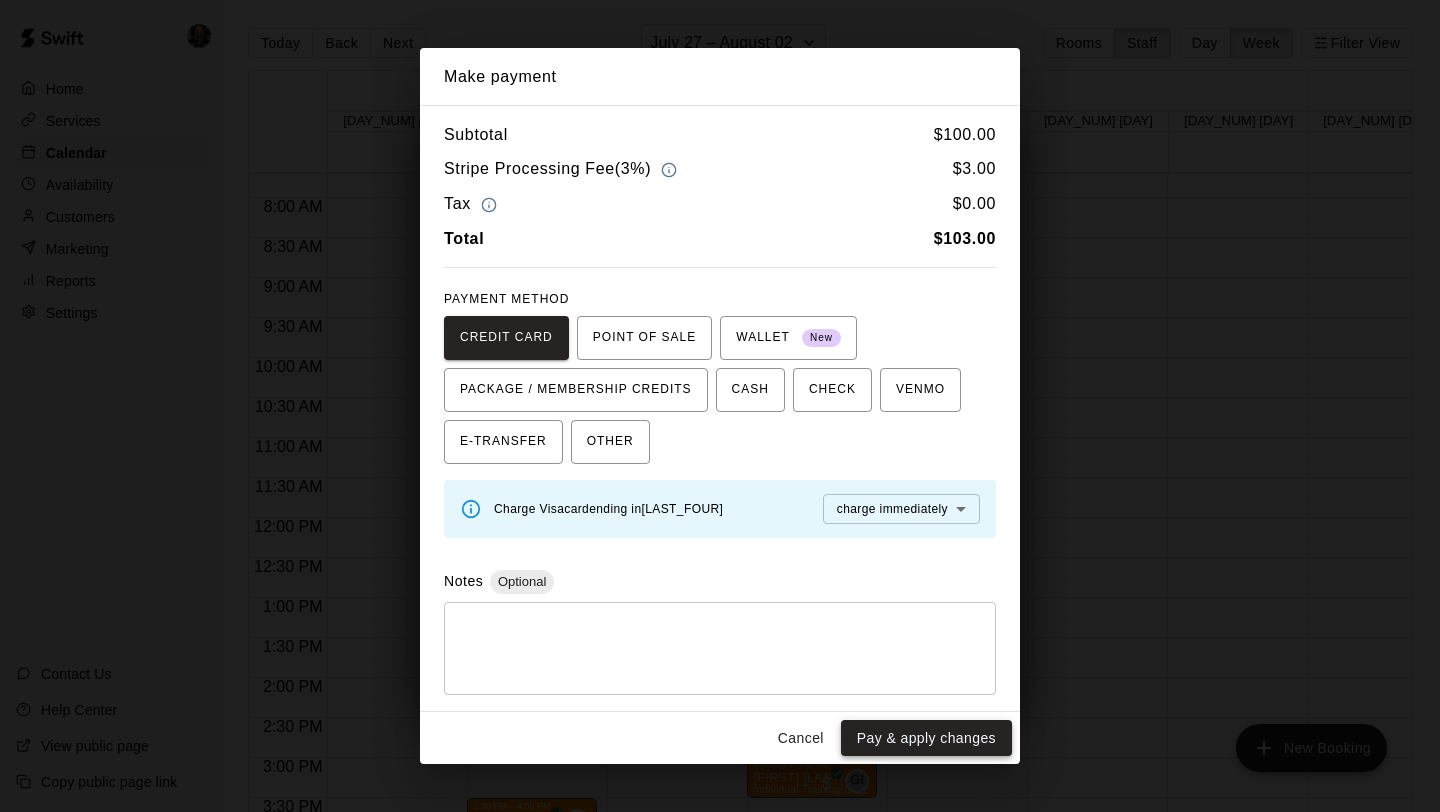 click on "Pay & apply changes" at bounding box center [926, 738] 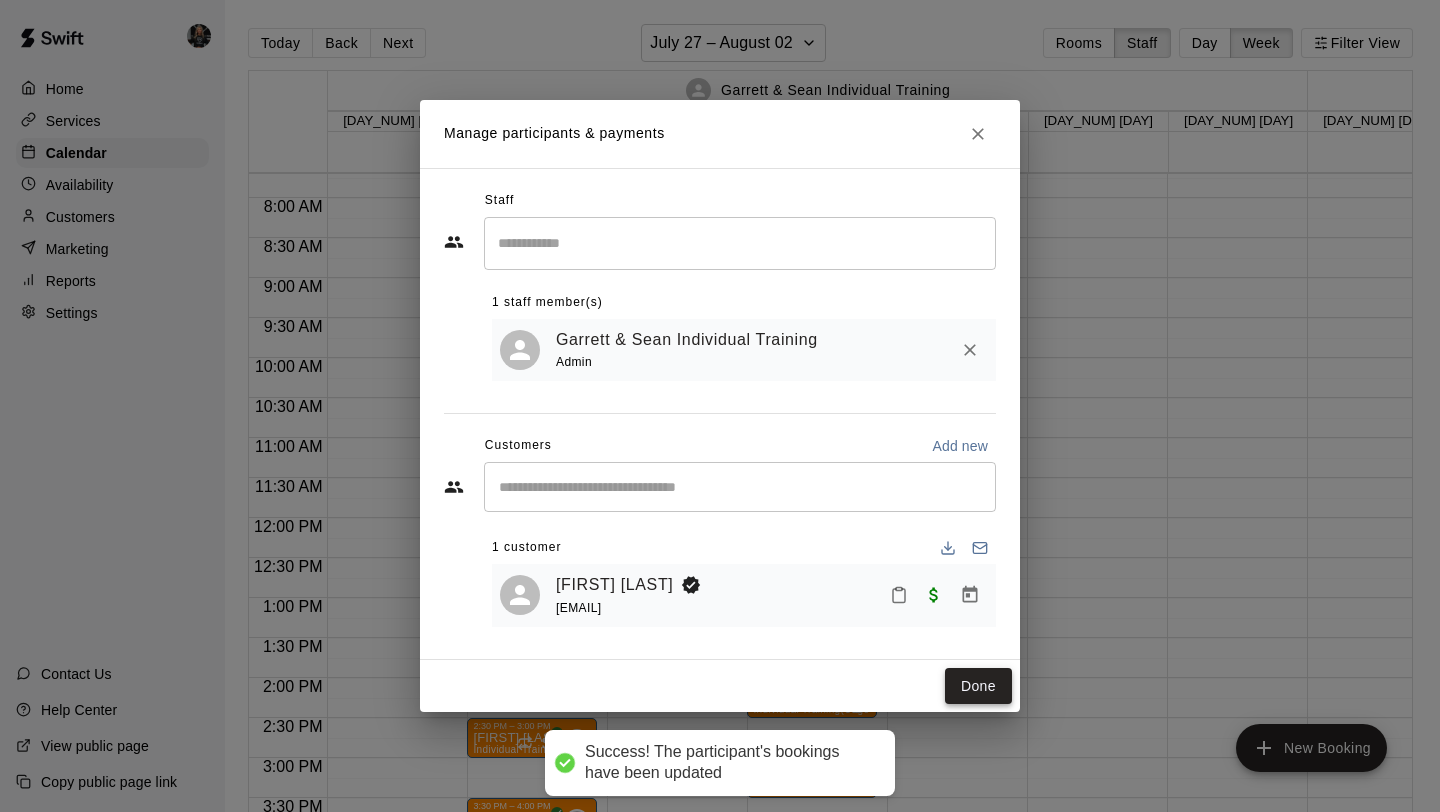 click on "Done" at bounding box center (978, 686) 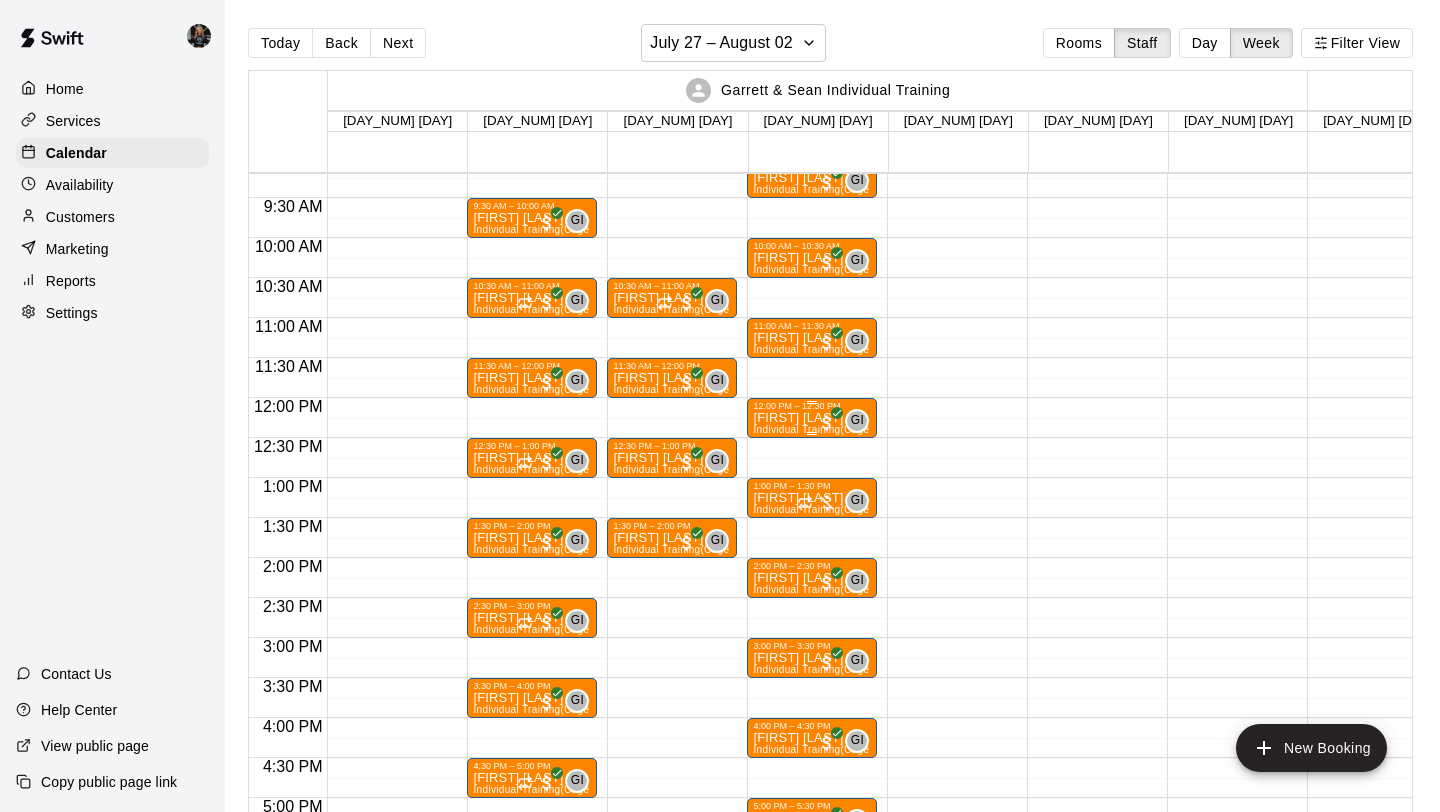 scroll, scrollTop: 735, scrollLeft: 0, axis: vertical 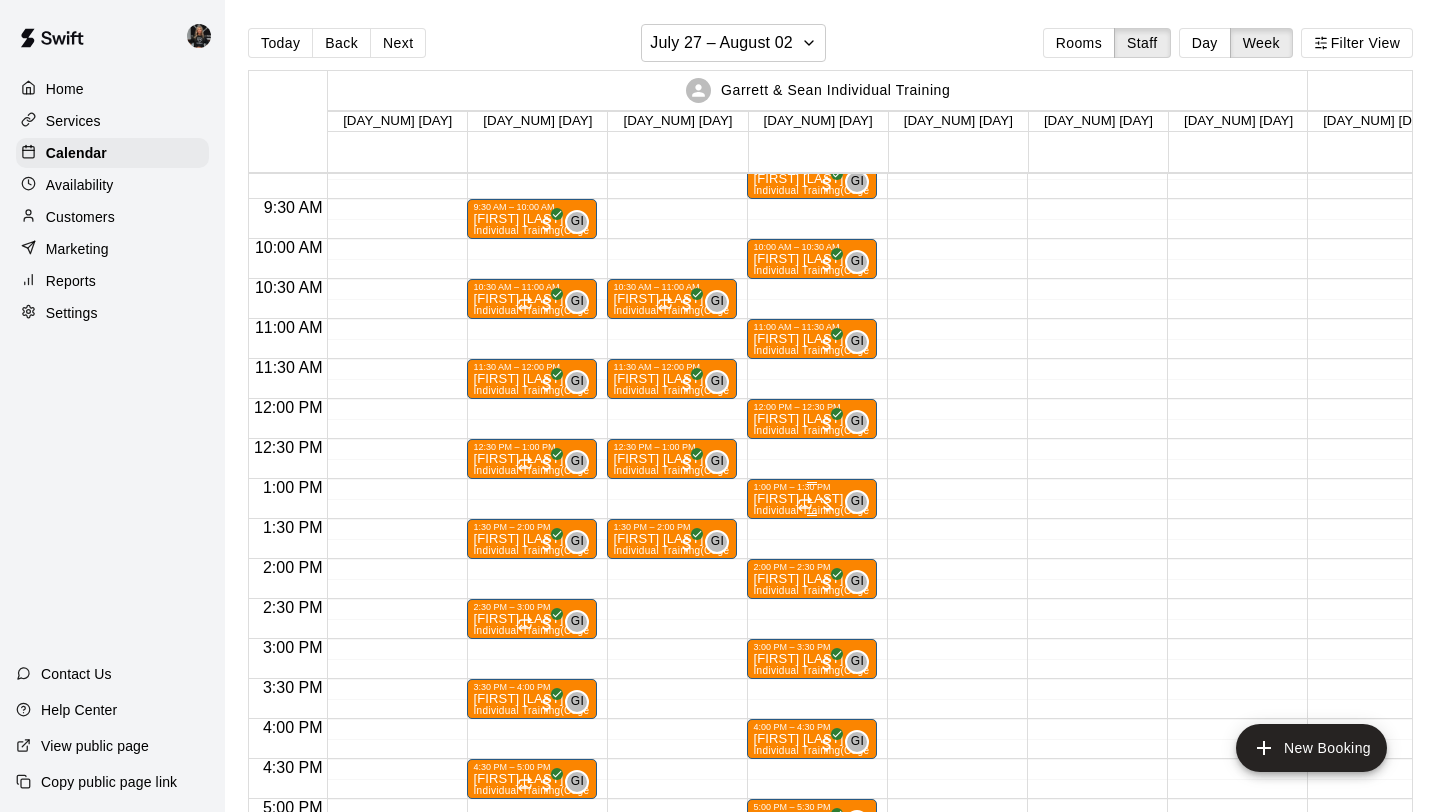 click at bounding box center [812, 483] 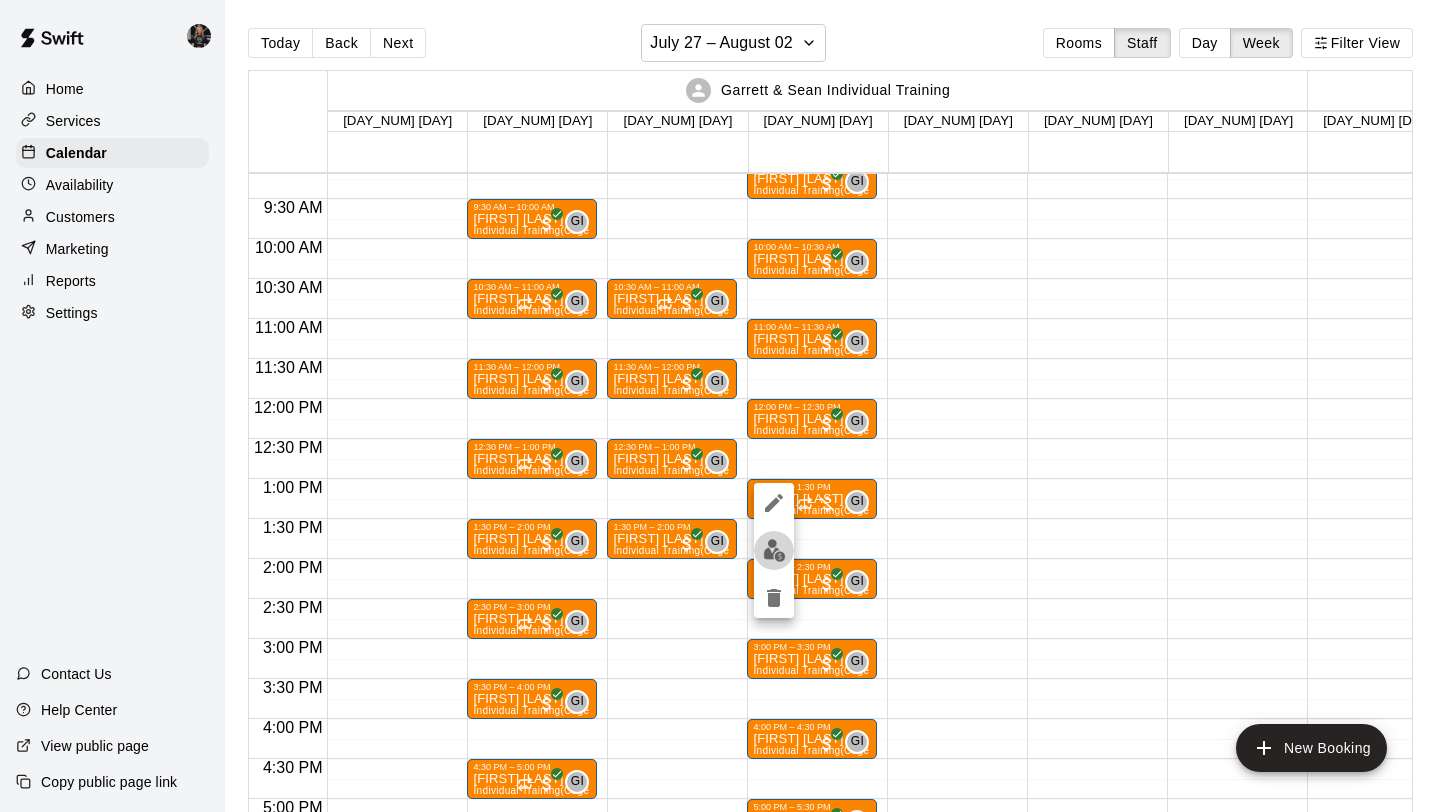 click at bounding box center [774, 550] 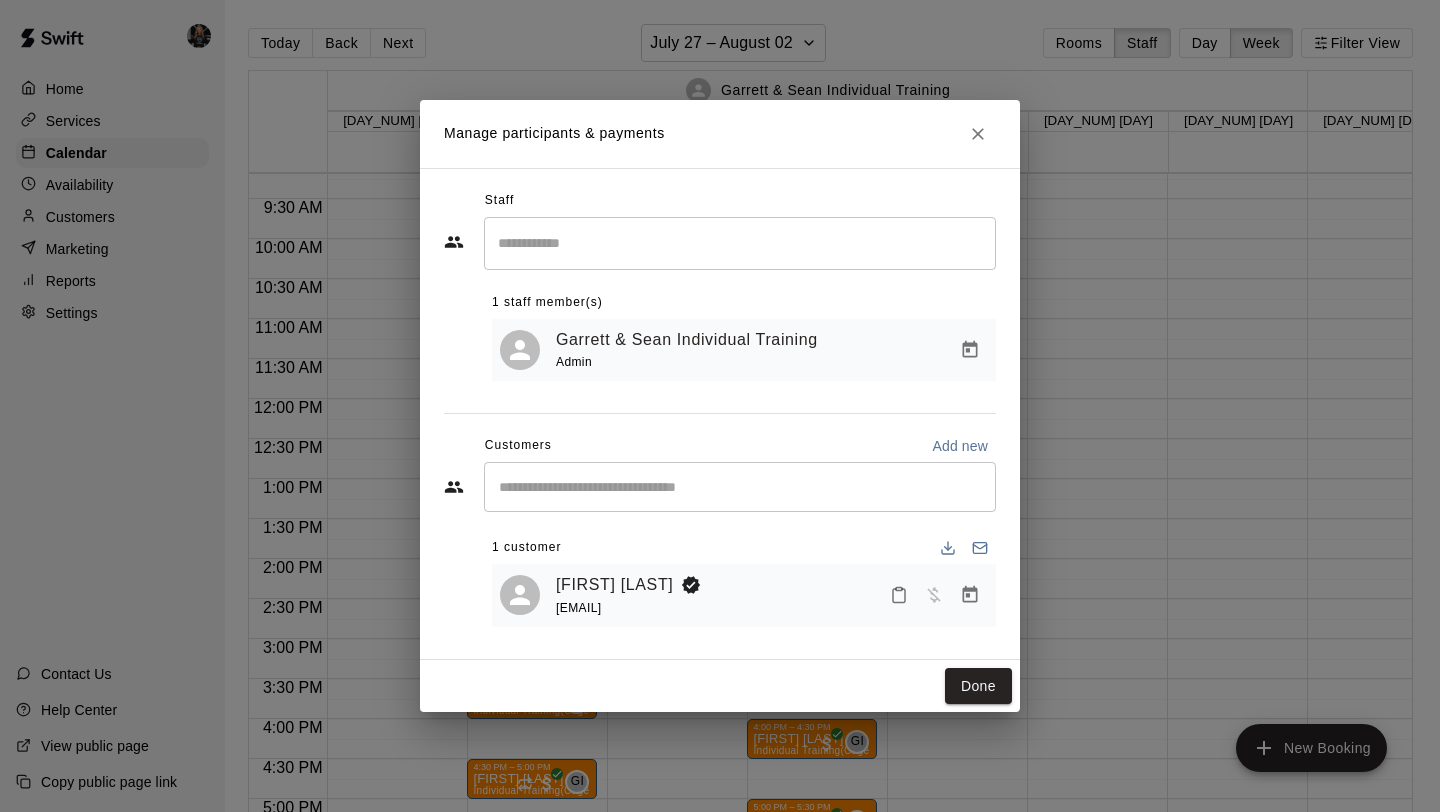 click 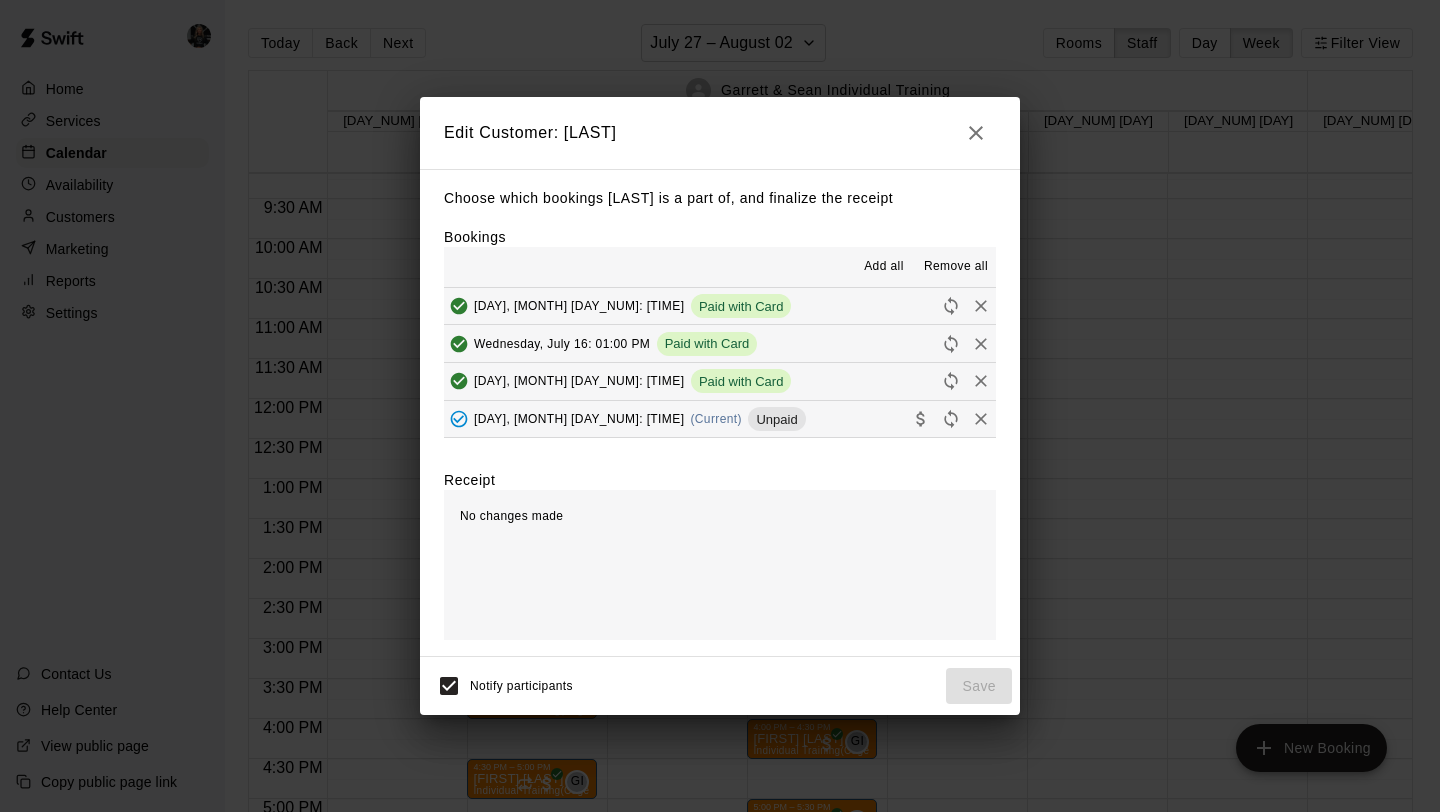 click 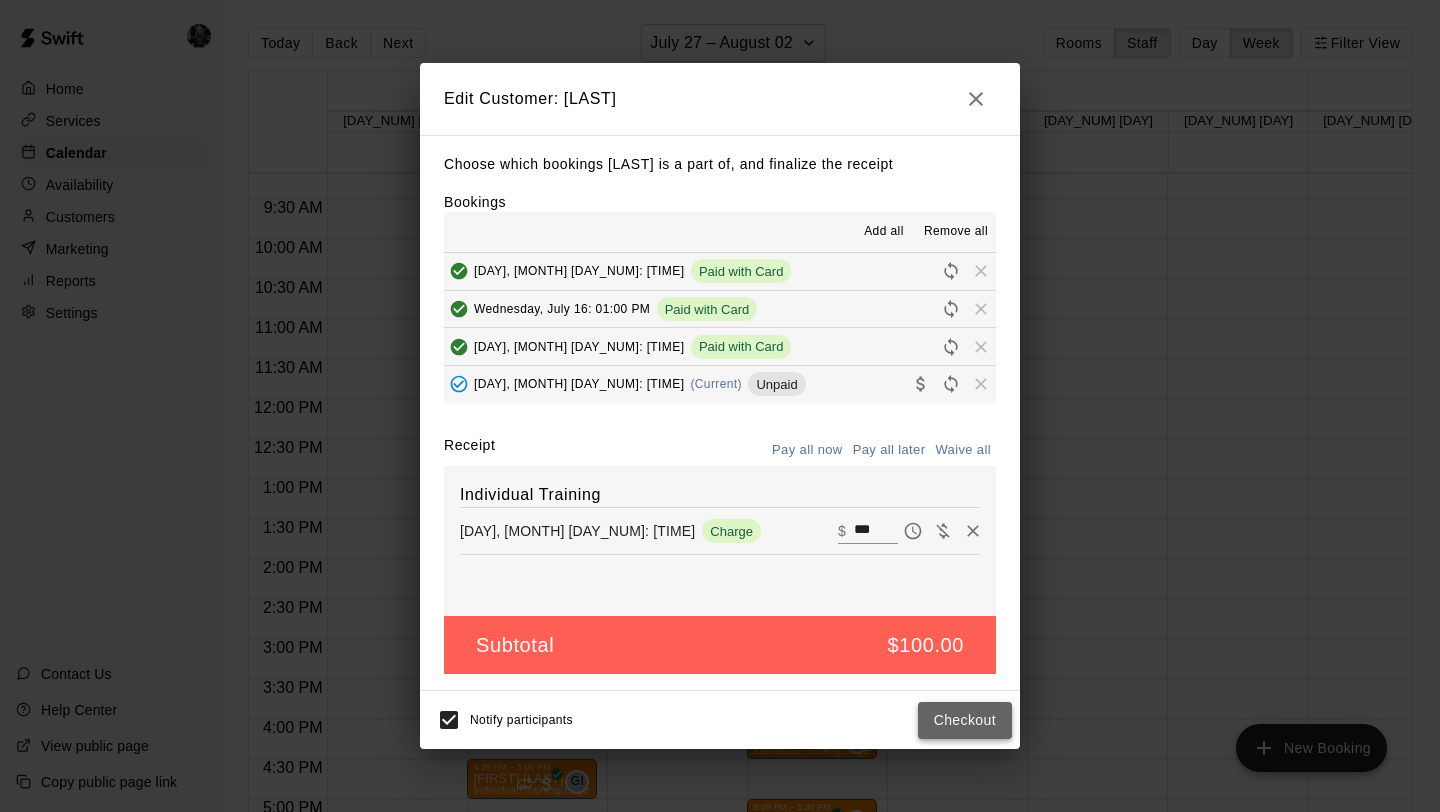 click on "Checkout" at bounding box center (965, 720) 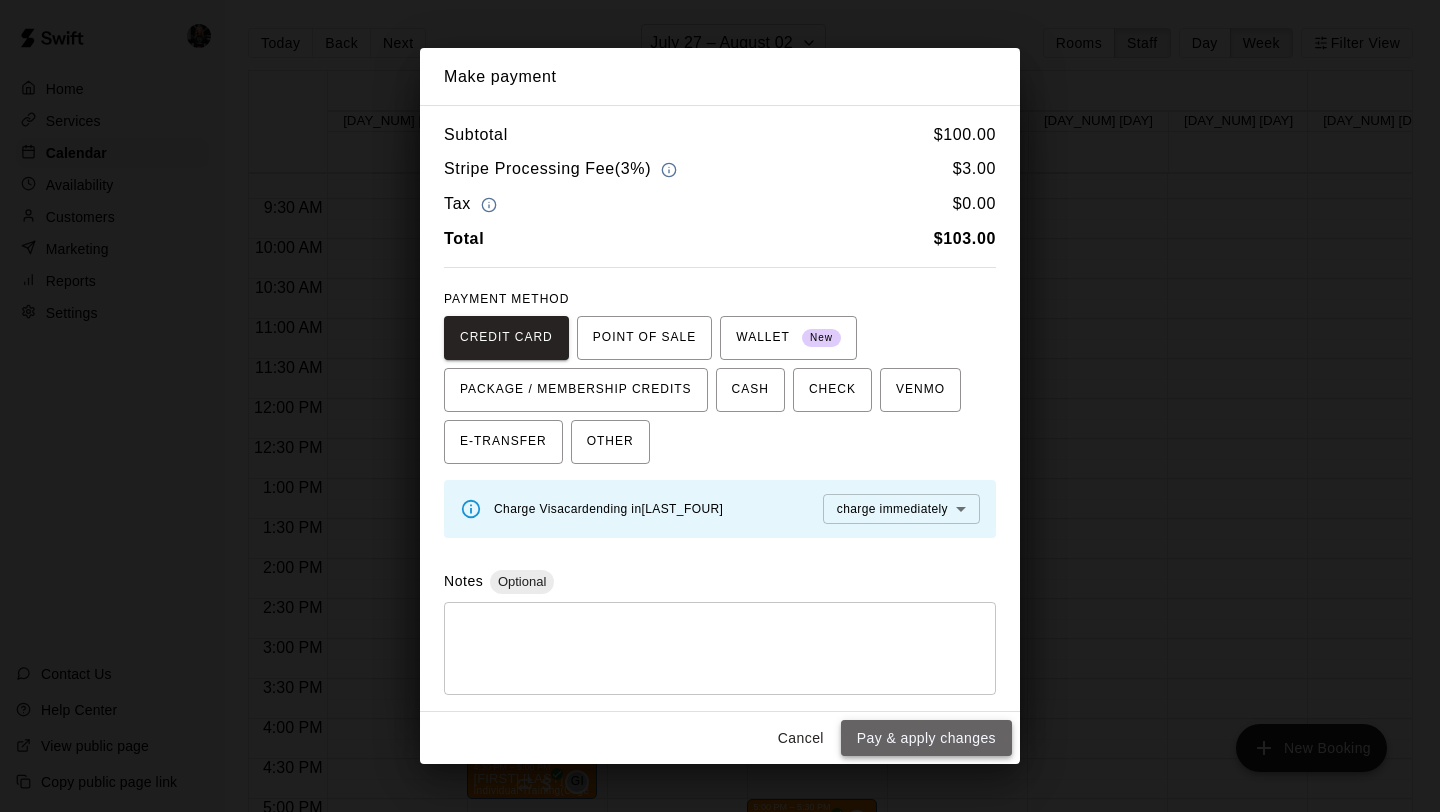 click on "Pay & apply changes" at bounding box center (926, 738) 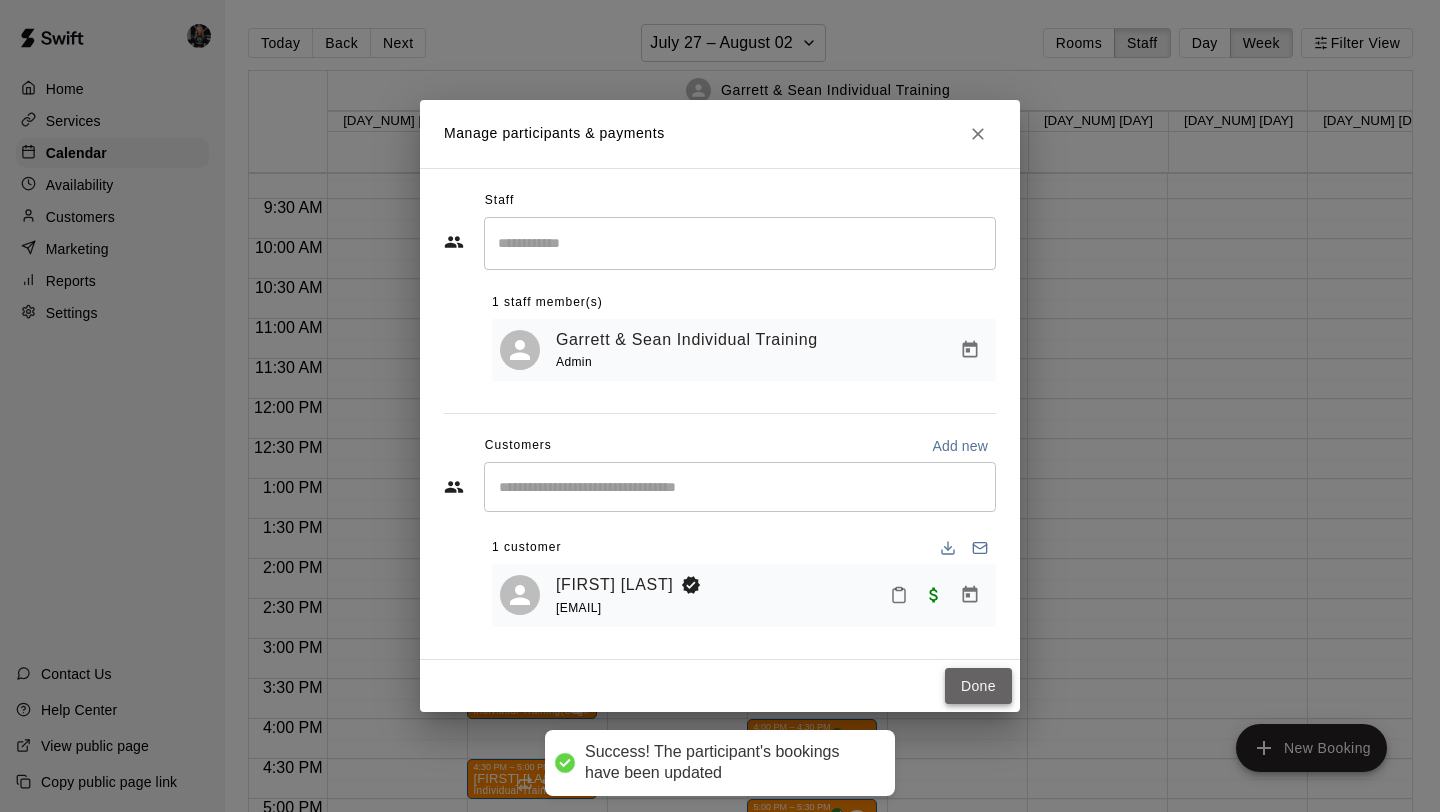click on "Done" at bounding box center [978, 686] 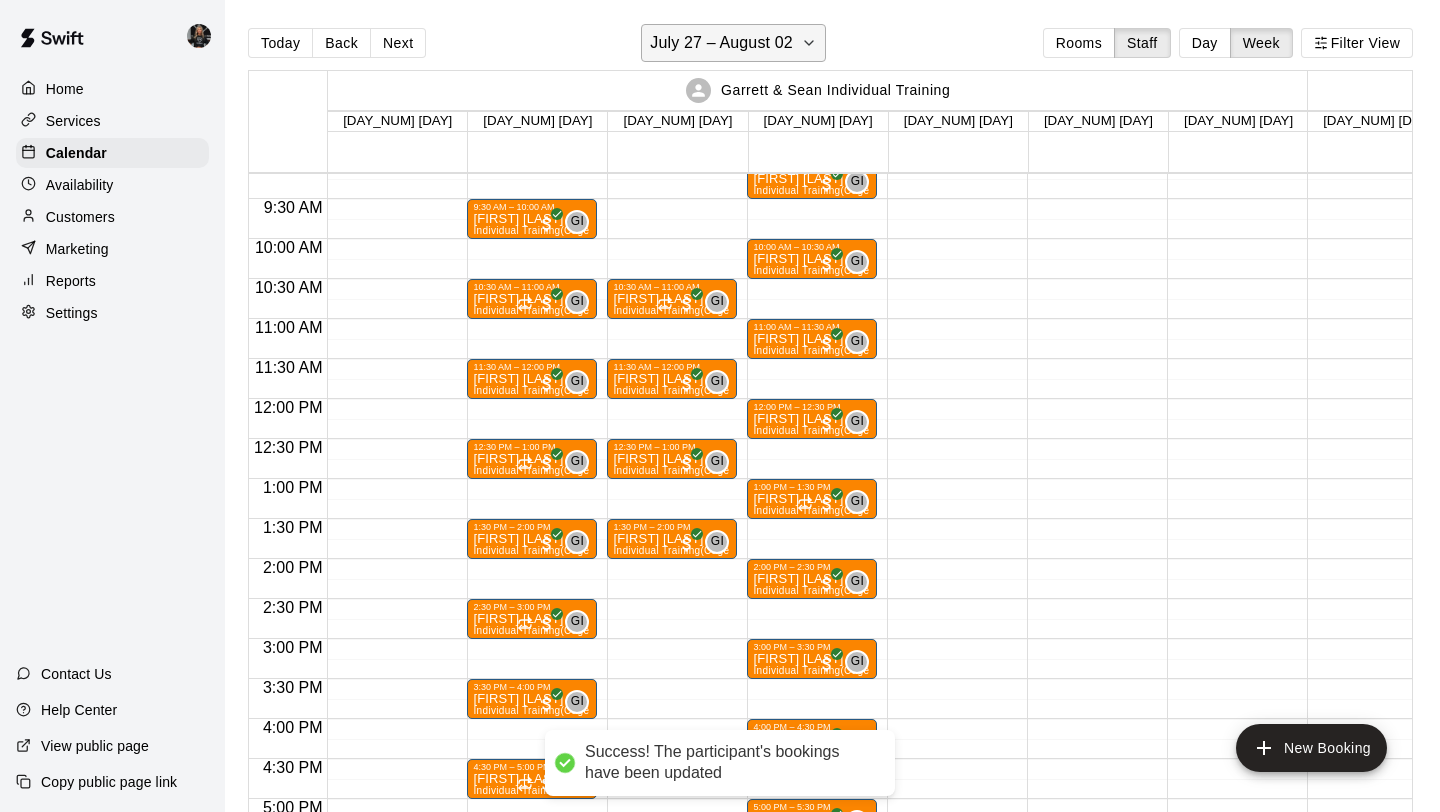 click on "July 27 – August 02" at bounding box center (721, 43) 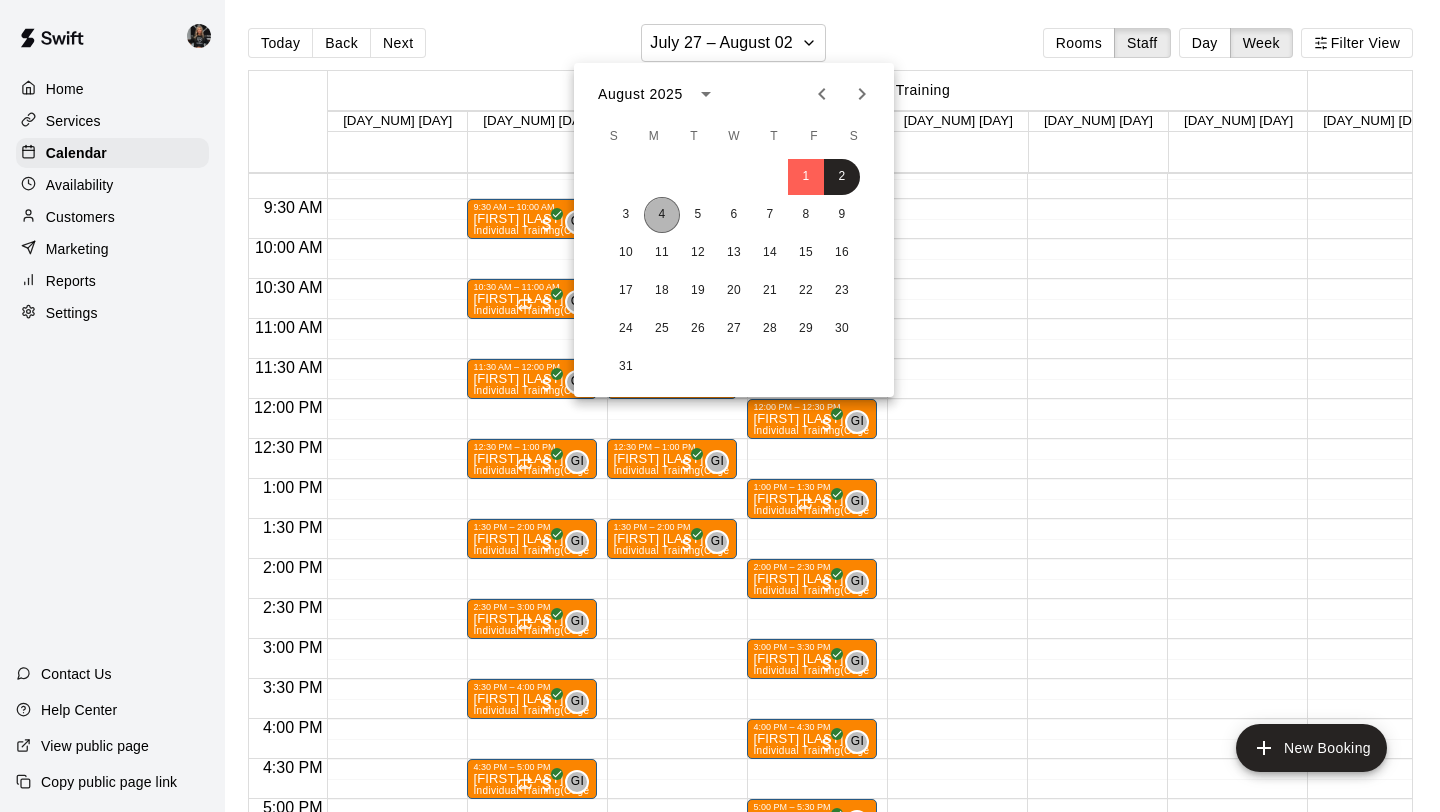 click on "4" at bounding box center (662, 215) 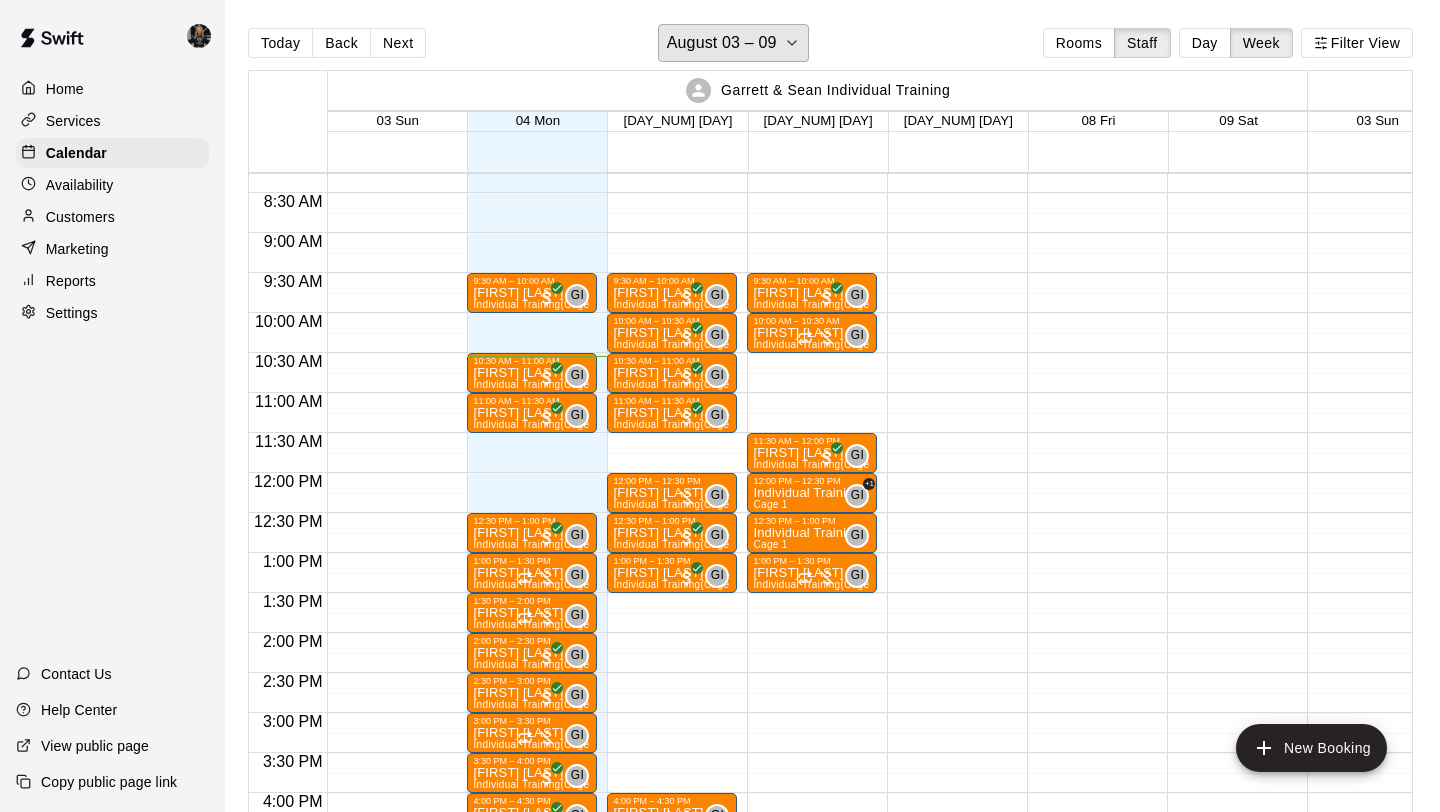 scroll, scrollTop: 658, scrollLeft: 4, axis: both 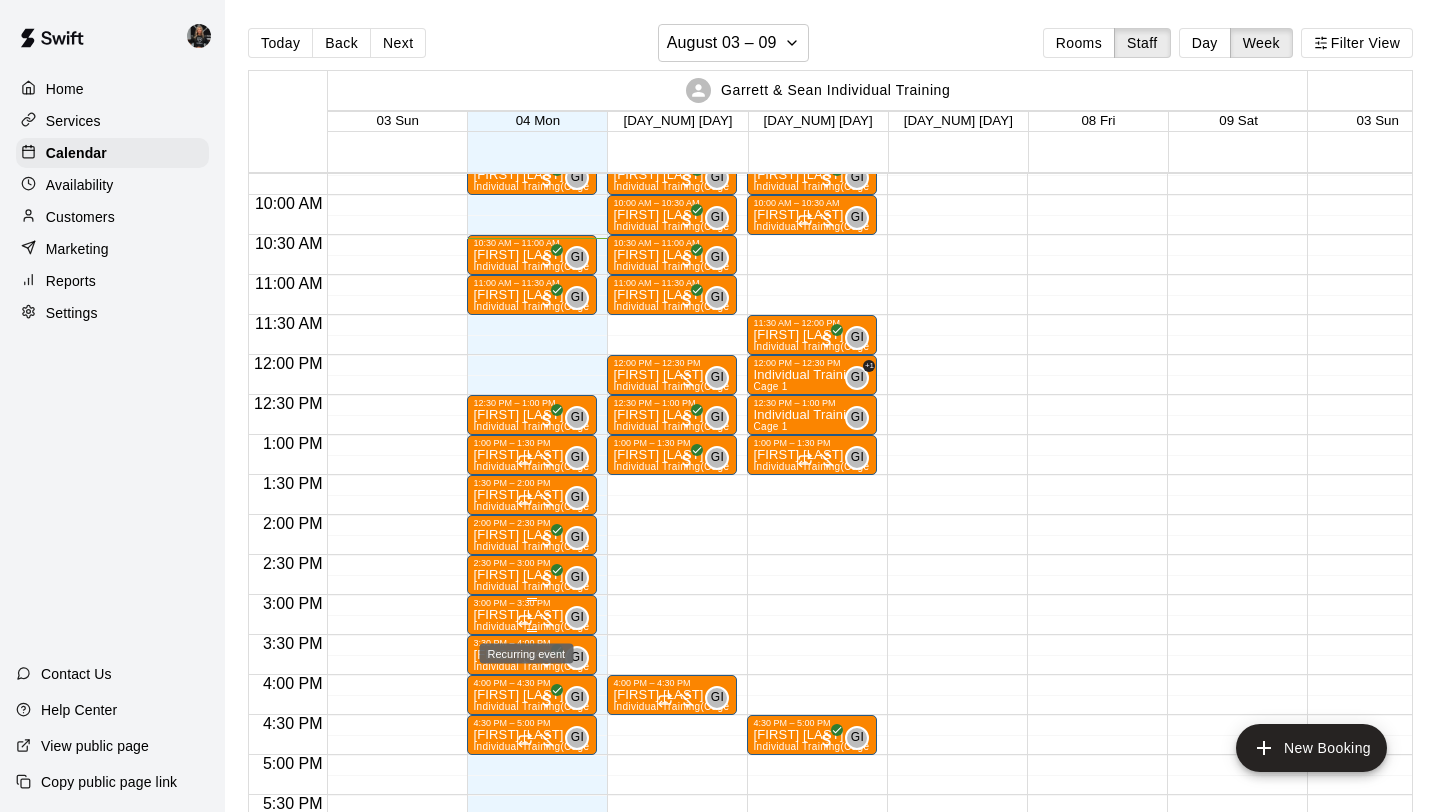 click 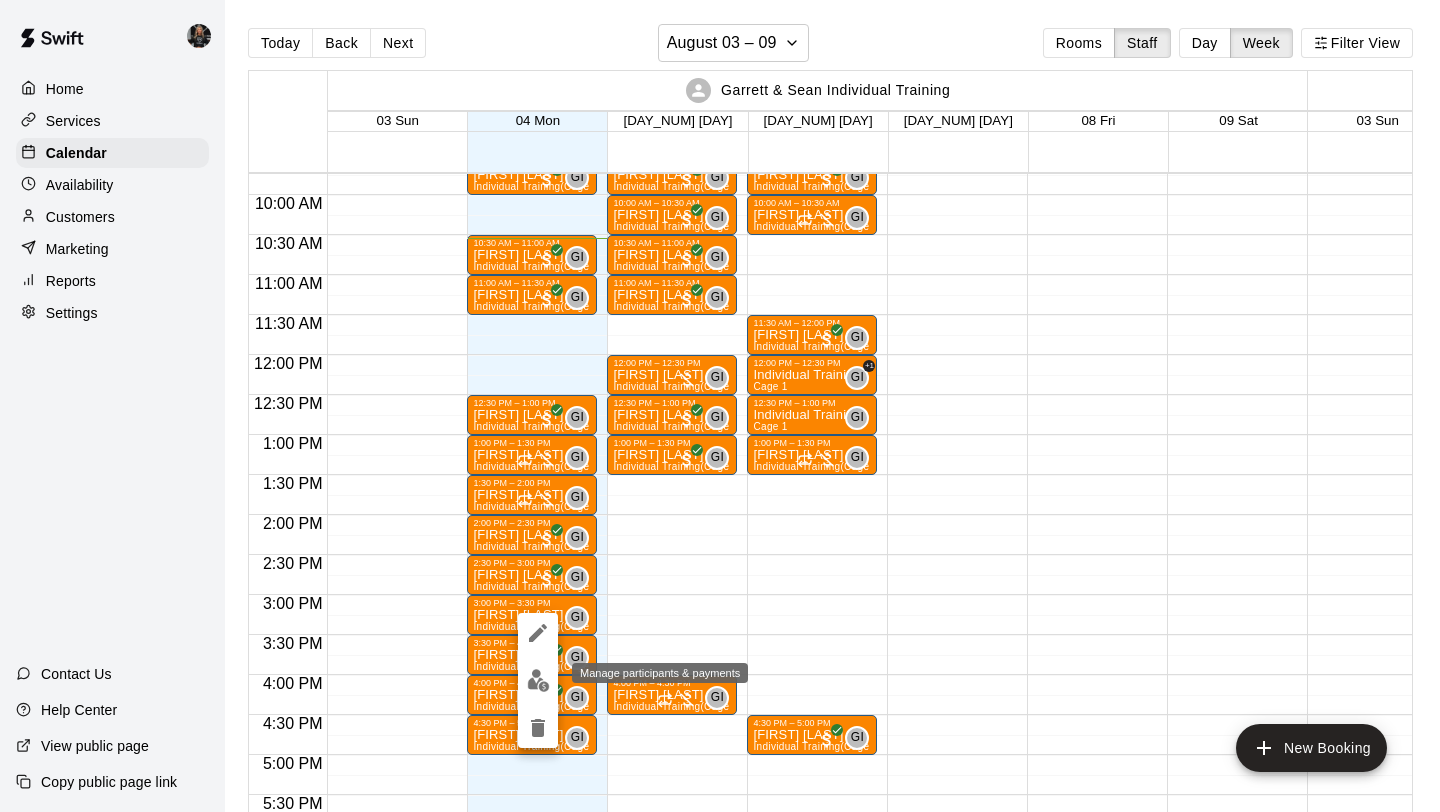 click at bounding box center [720, 406] 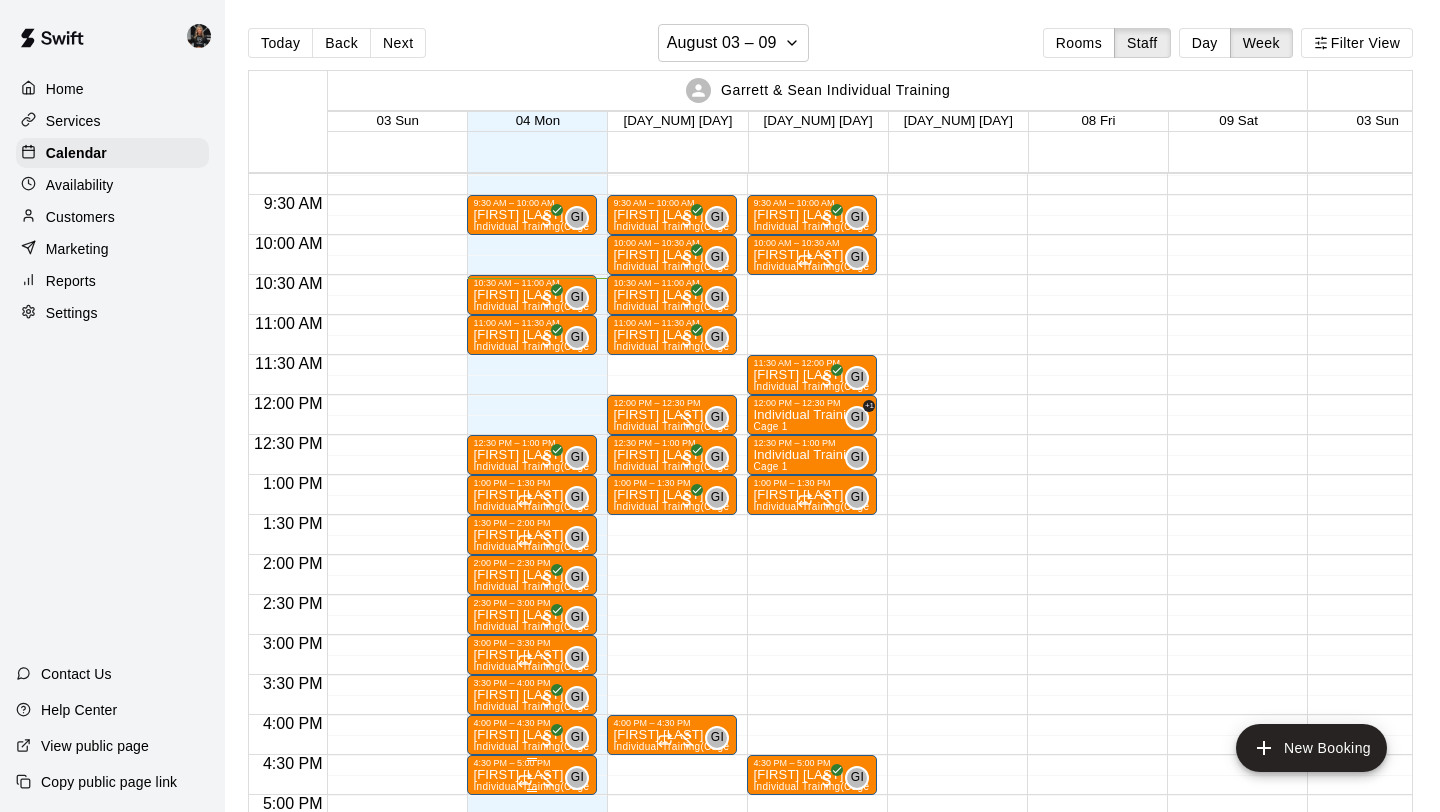 scroll, scrollTop: 733, scrollLeft: 0, axis: vertical 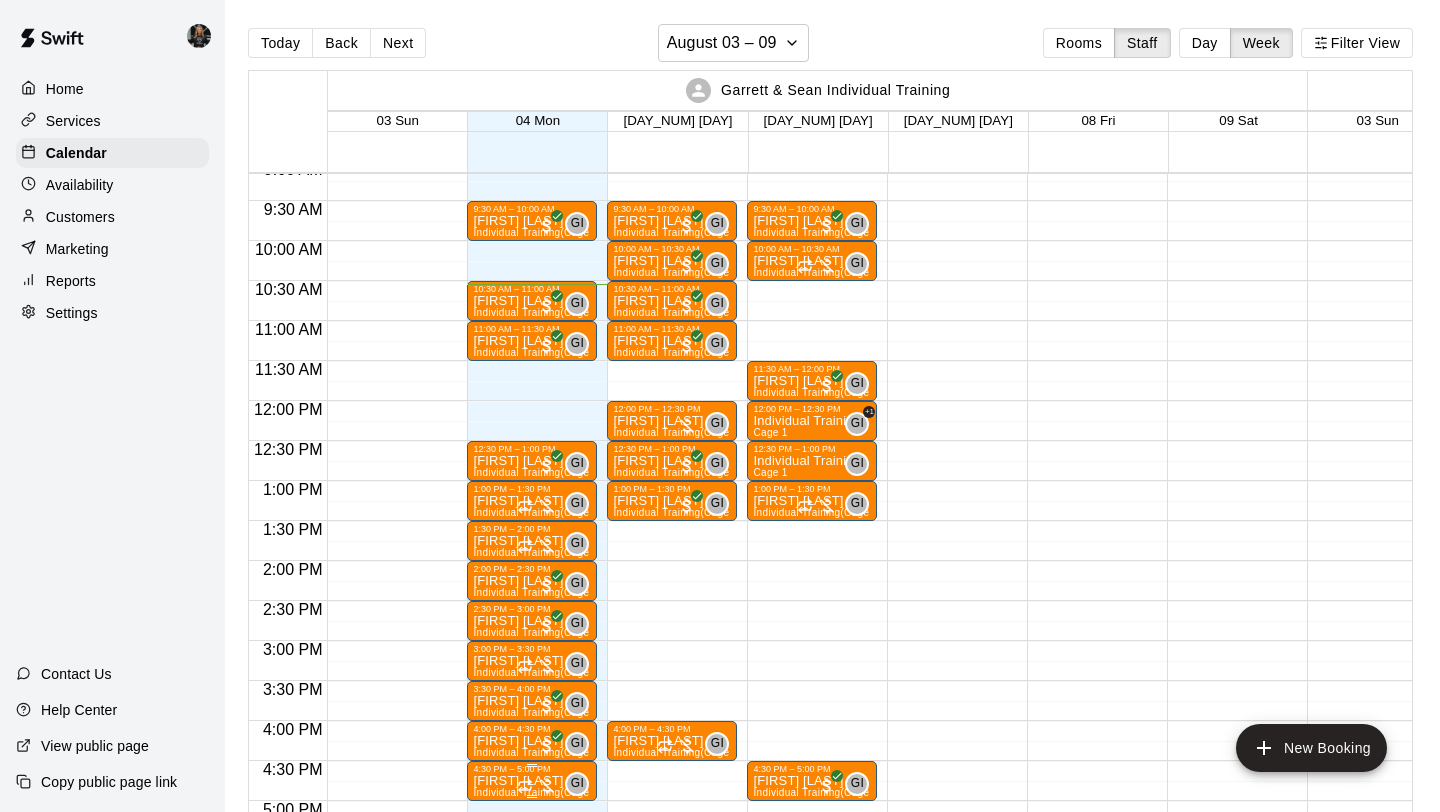 click on "[FIRST] [LAST]" at bounding box center (532, 781) 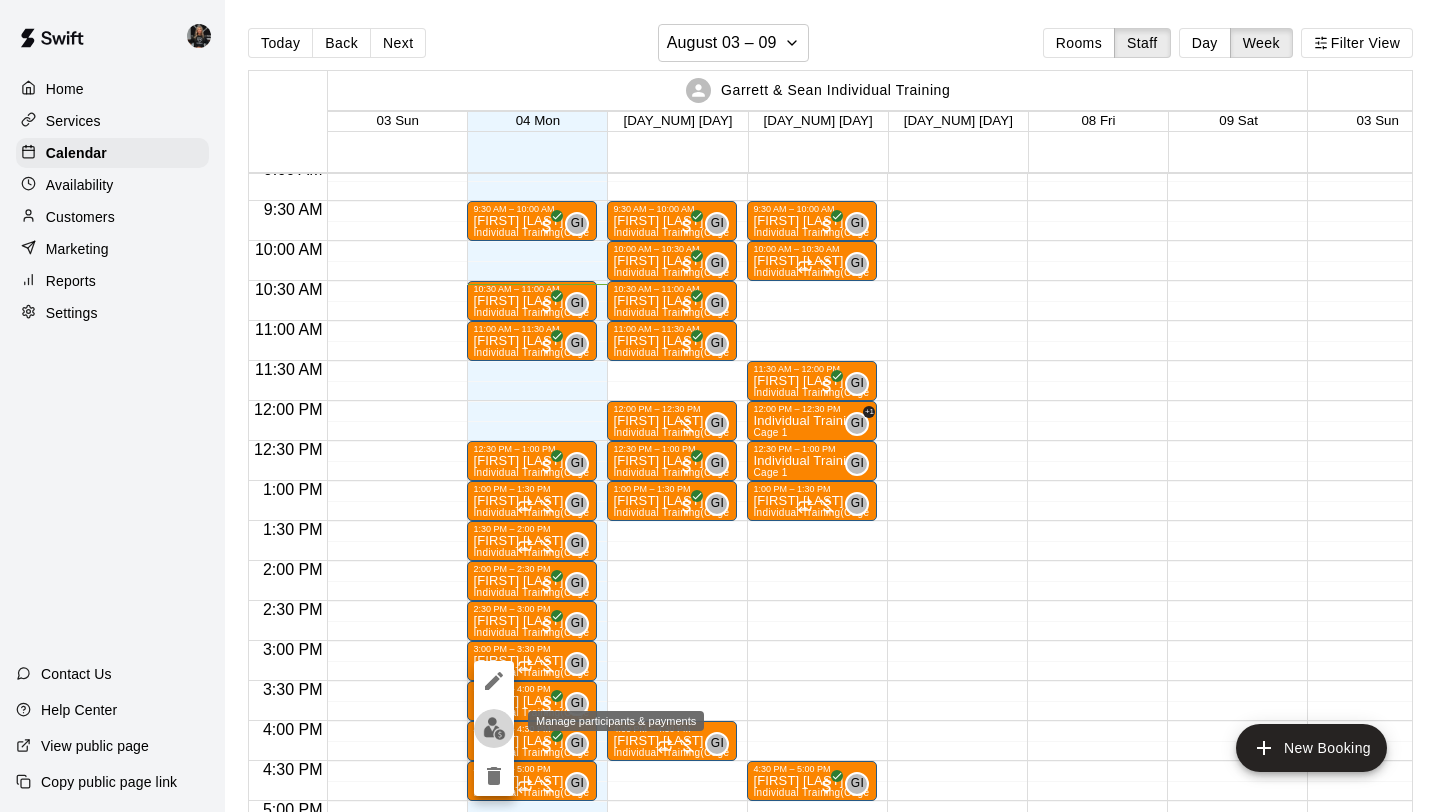 click at bounding box center (494, 728) 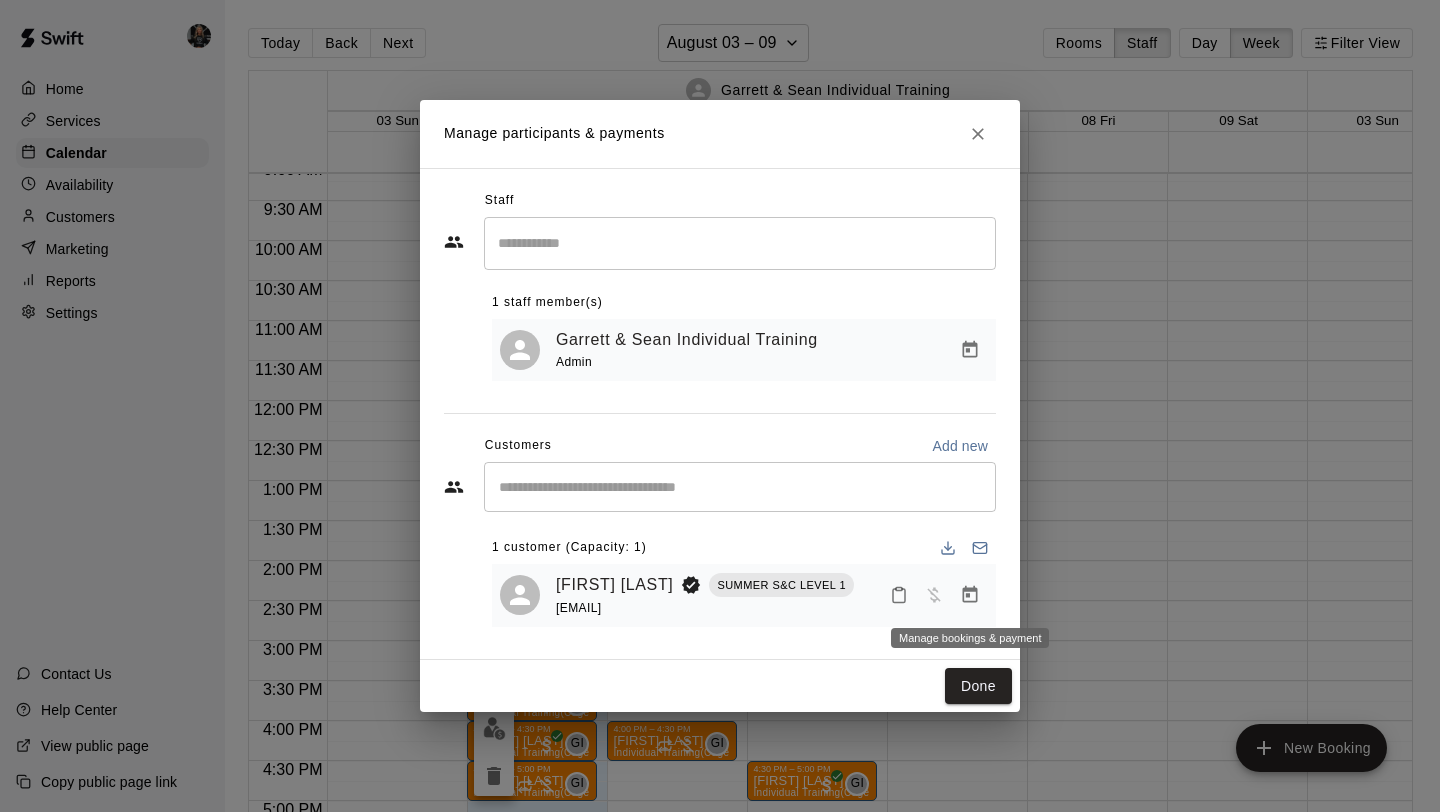 click 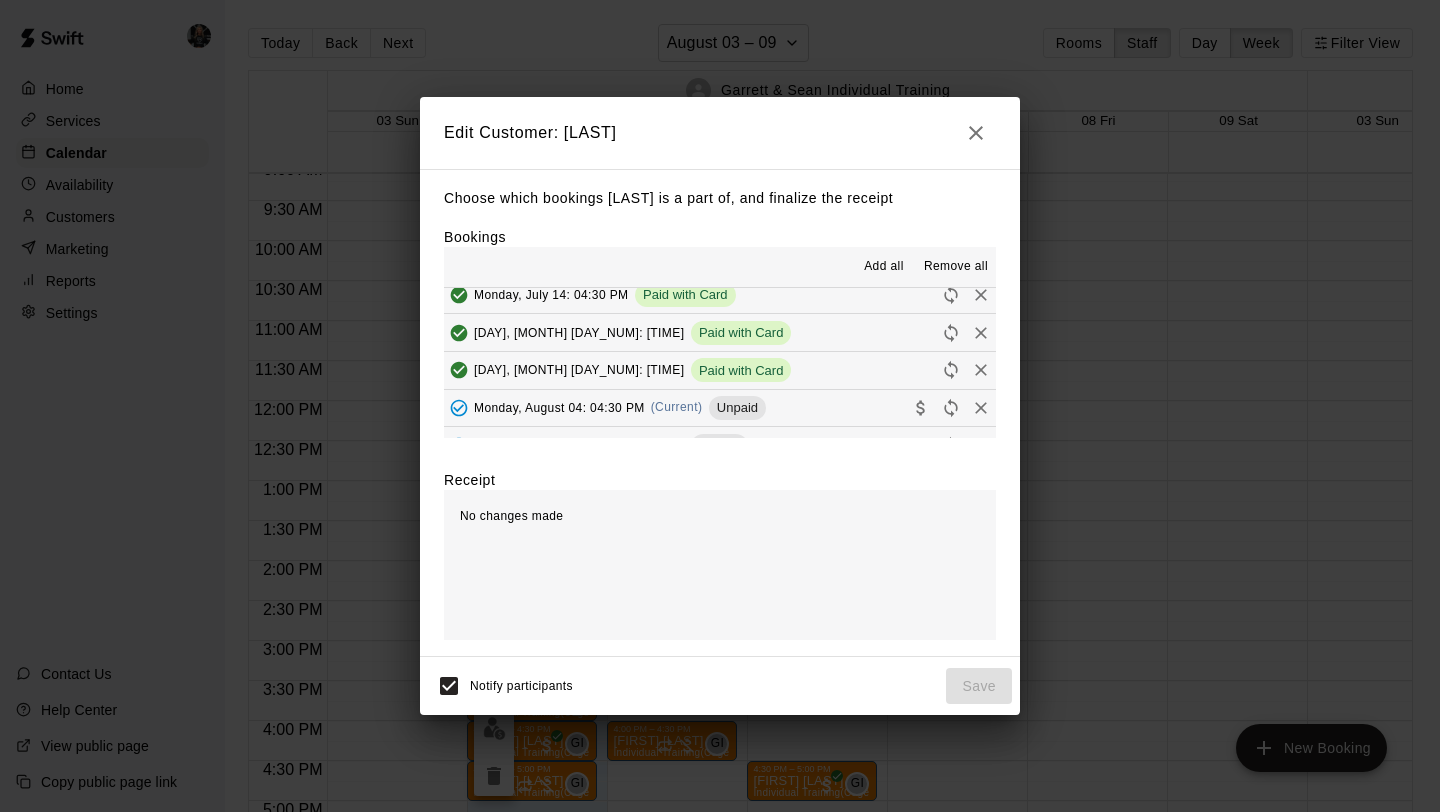 scroll, scrollTop: 237, scrollLeft: 0, axis: vertical 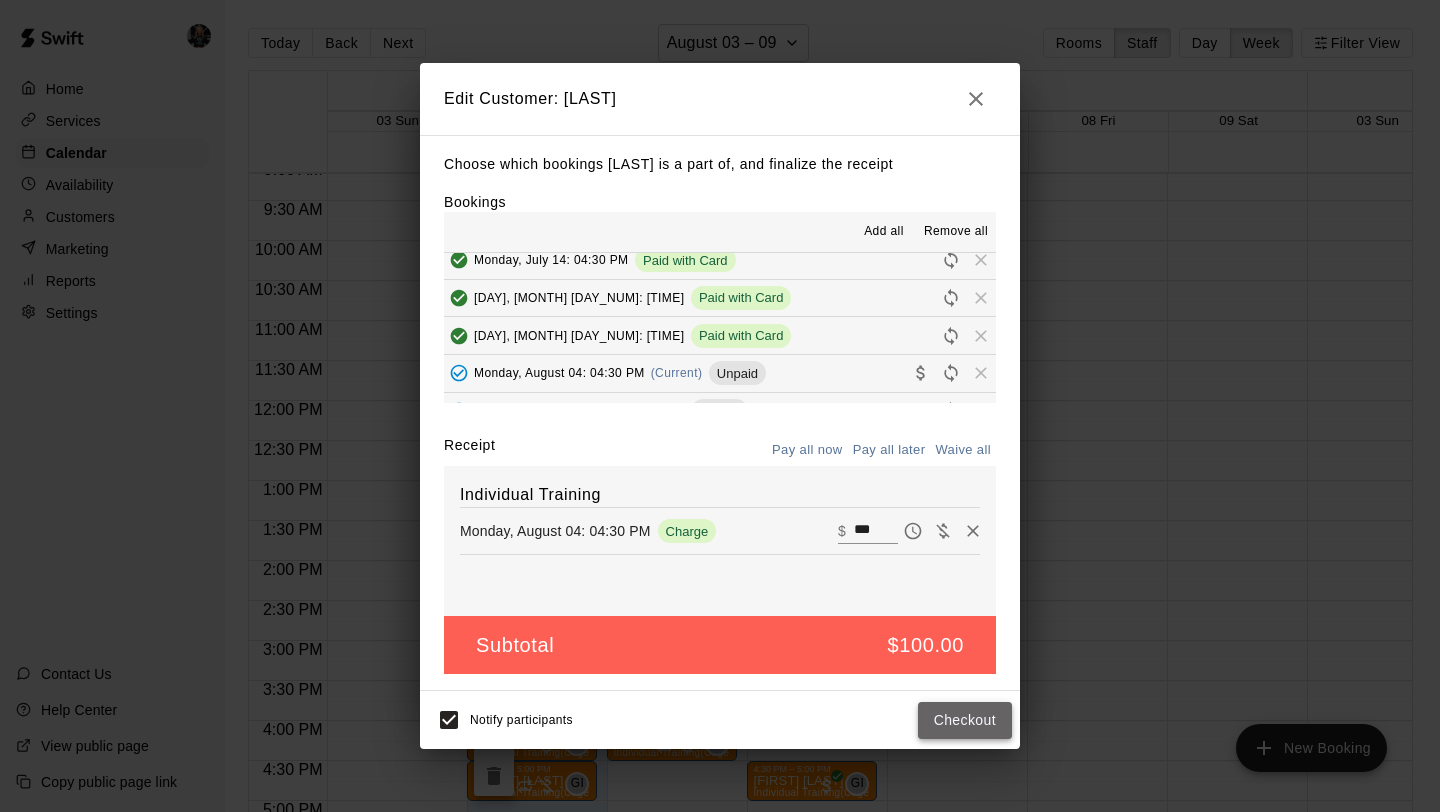 click on "Checkout" at bounding box center [965, 720] 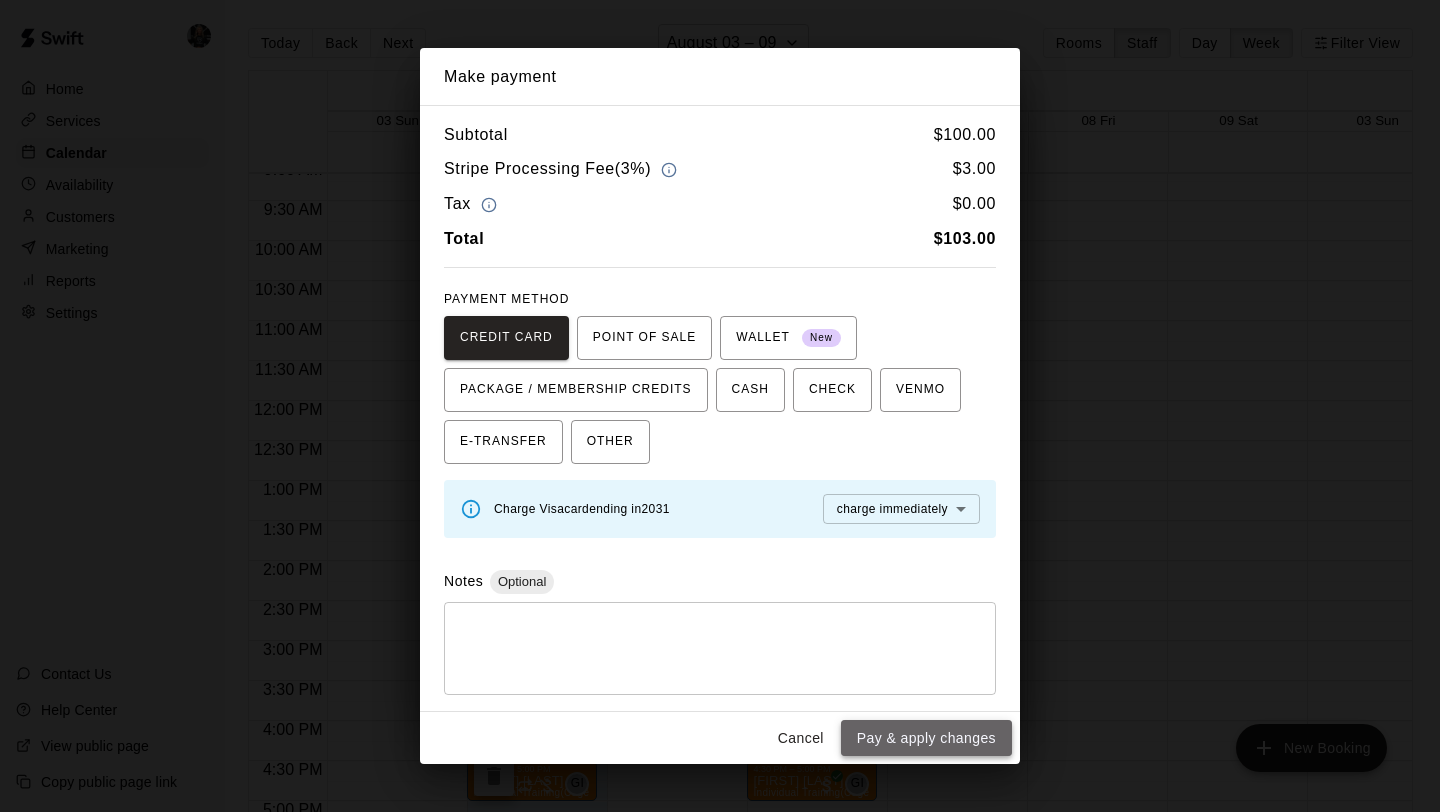 click on "Pay & apply changes" at bounding box center [926, 738] 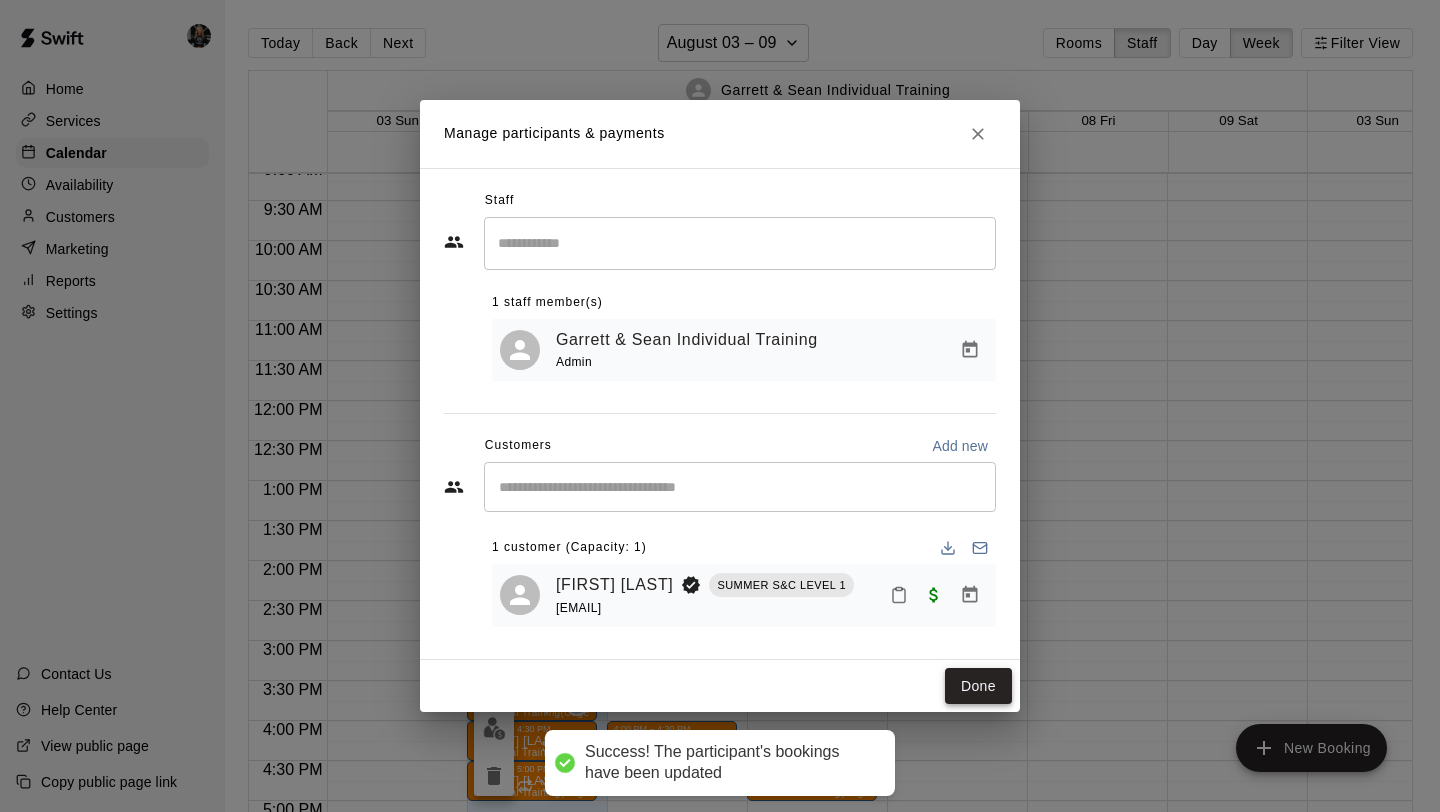 click on "Done" at bounding box center [978, 686] 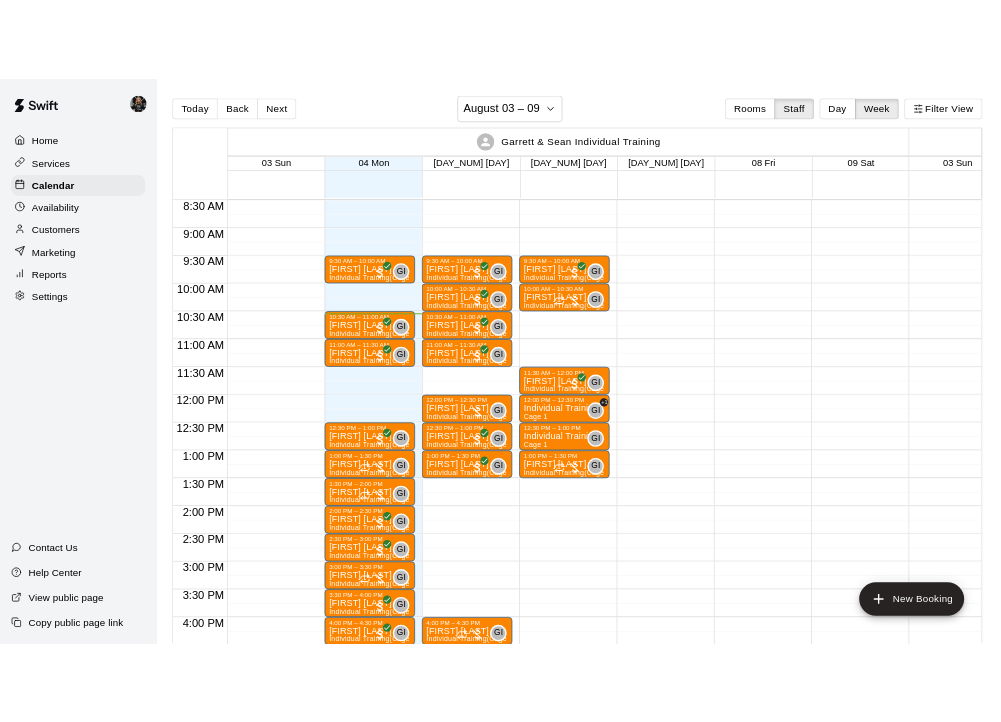 scroll, scrollTop: 675, scrollLeft: 0, axis: vertical 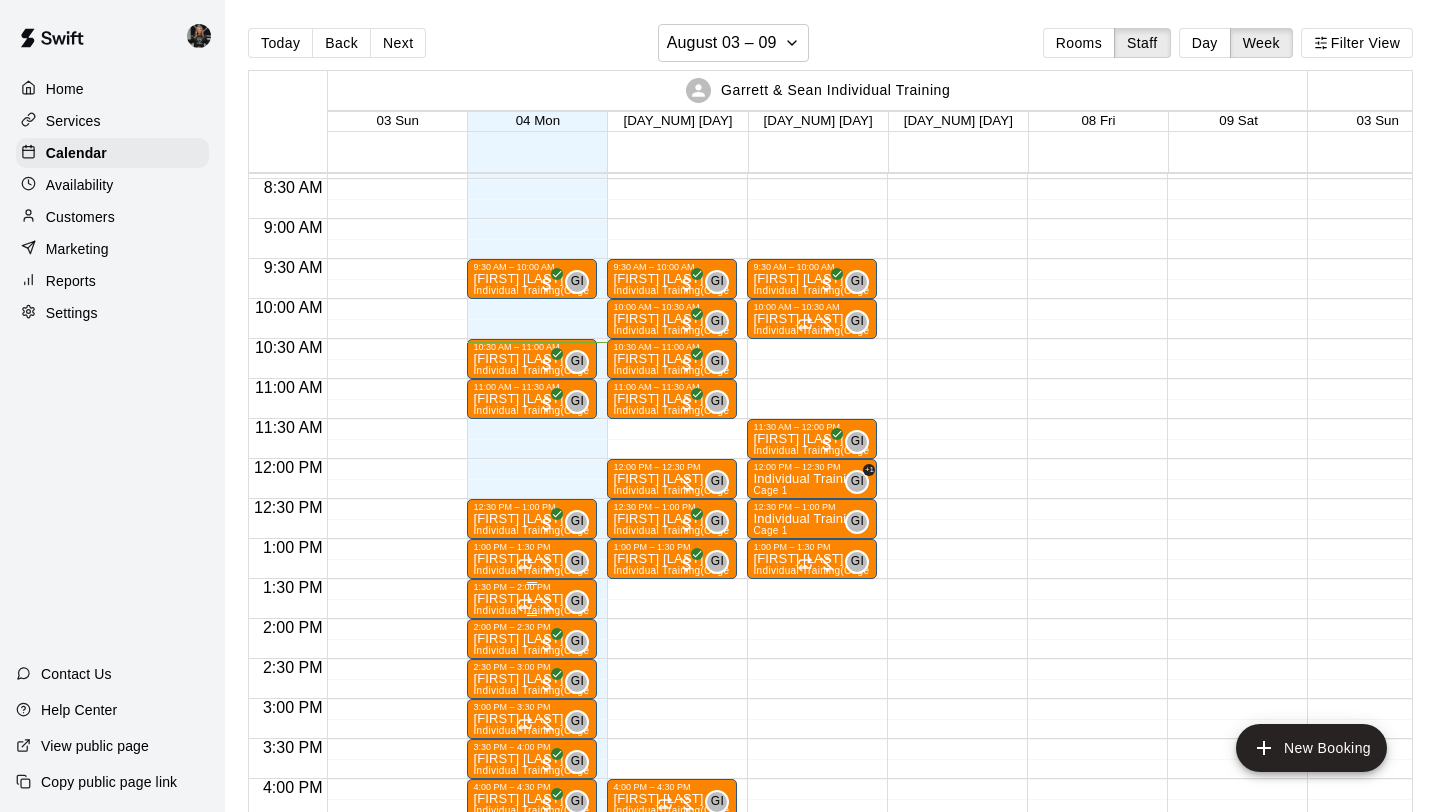 click on "[FIRST] [LAST]" at bounding box center (532, 599) 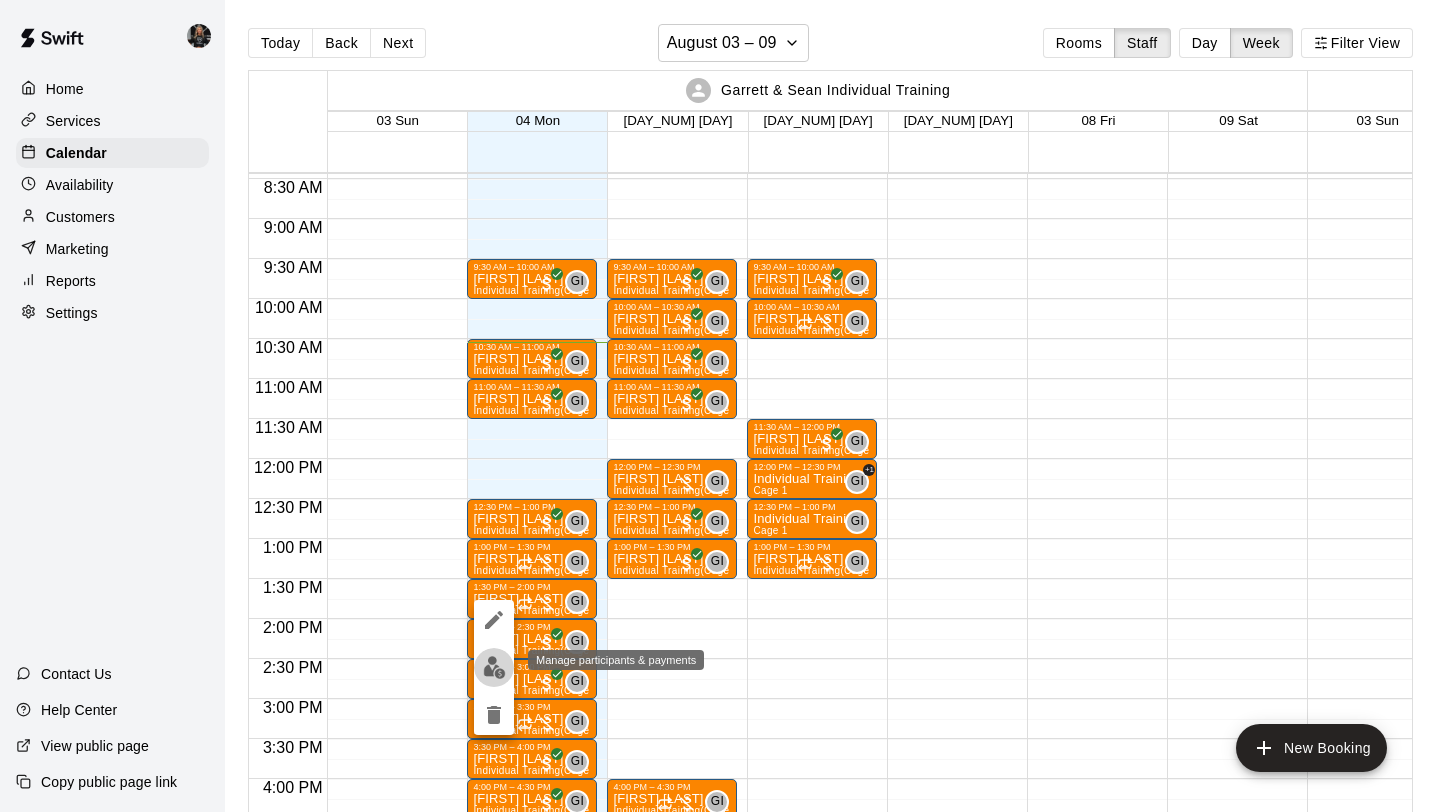 click at bounding box center (494, 667) 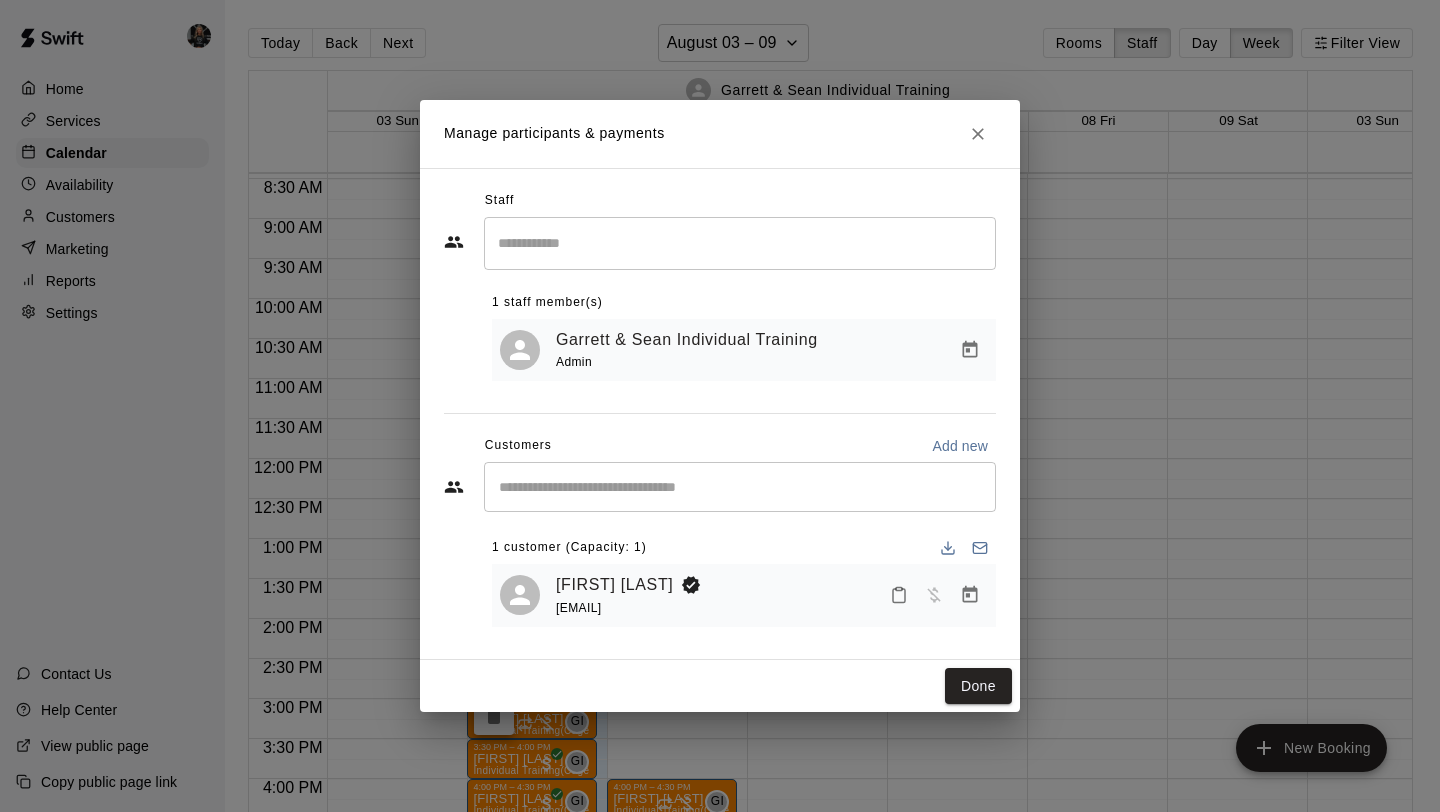 click 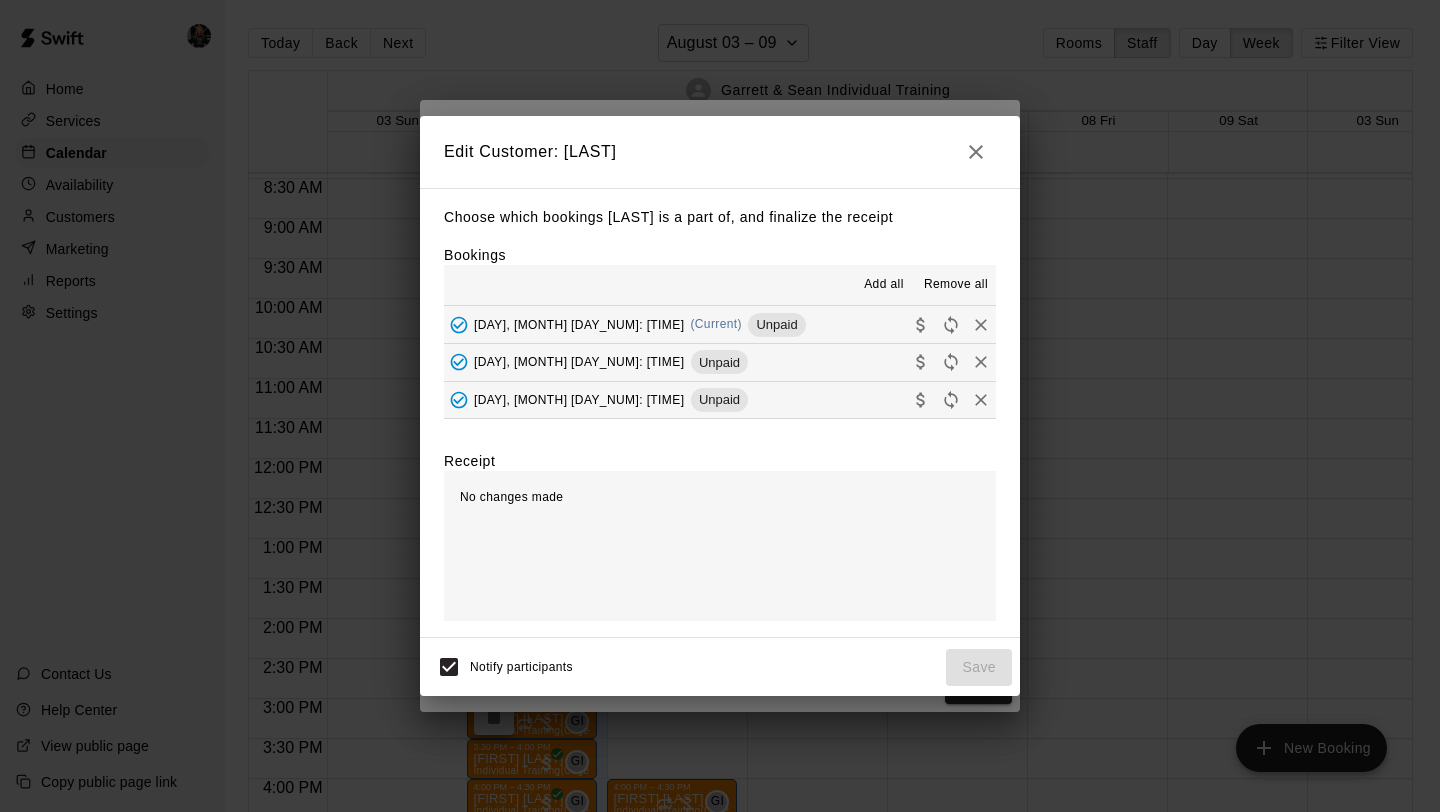 click at bounding box center [976, 152] 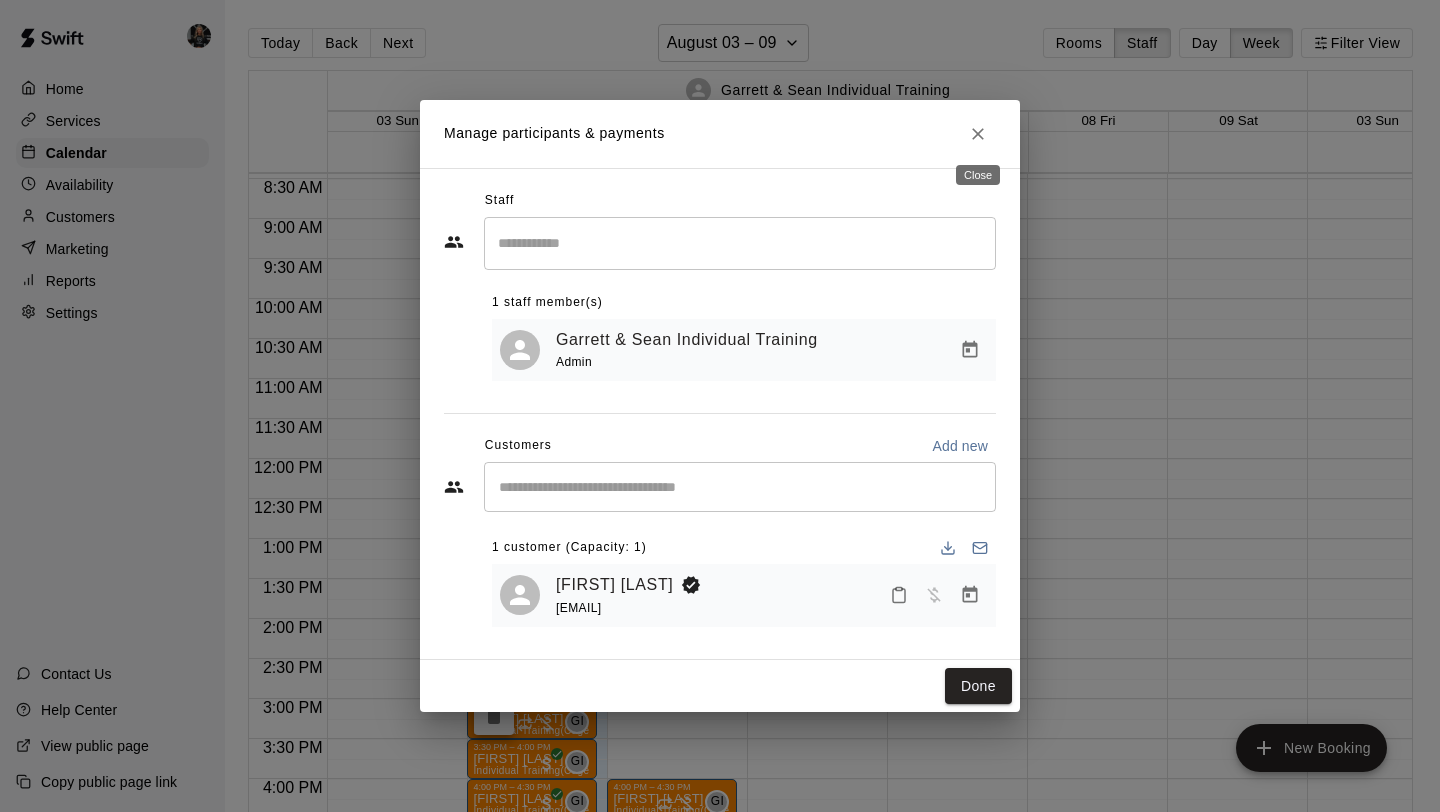 click 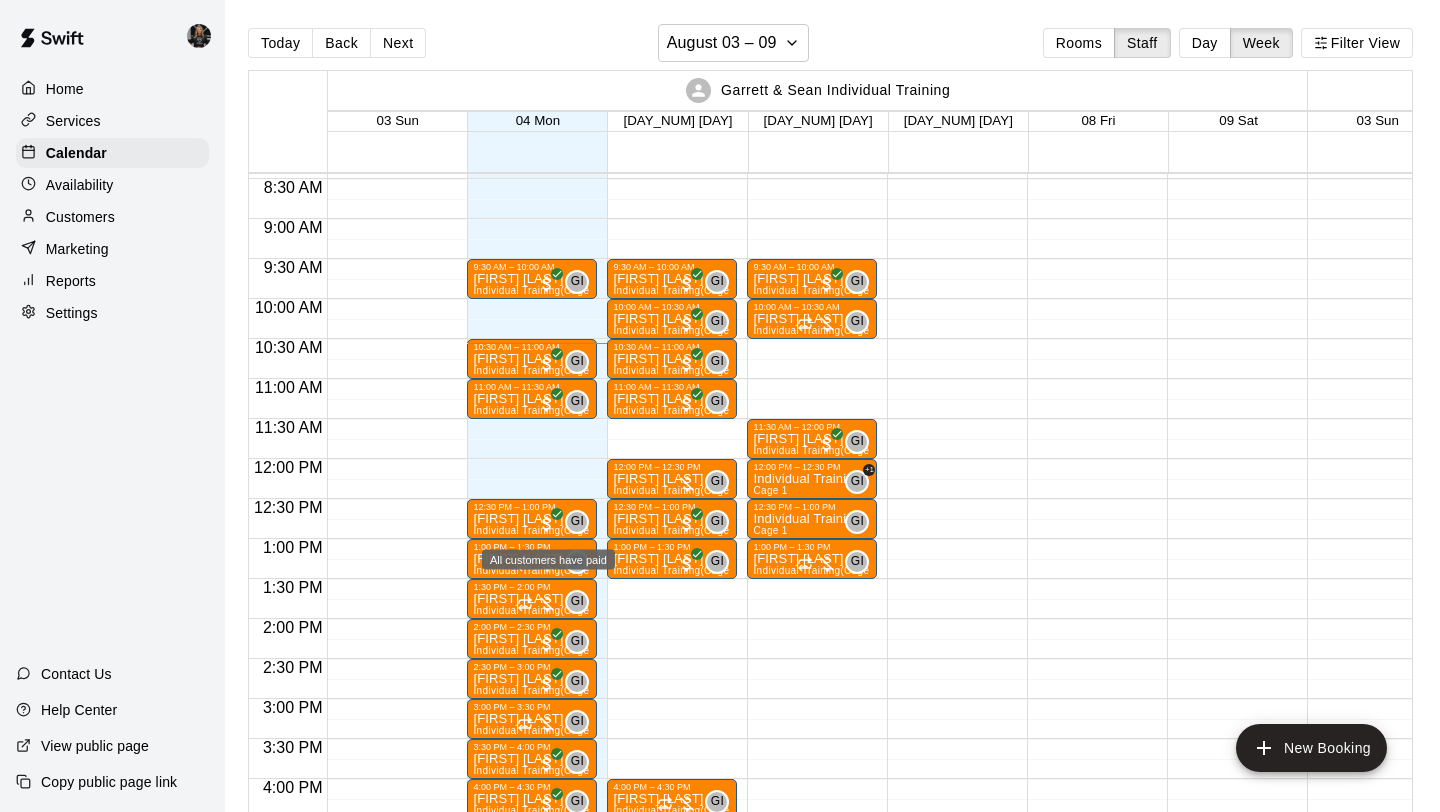 click on "All customers have paid" at bounding box center (548, 560) 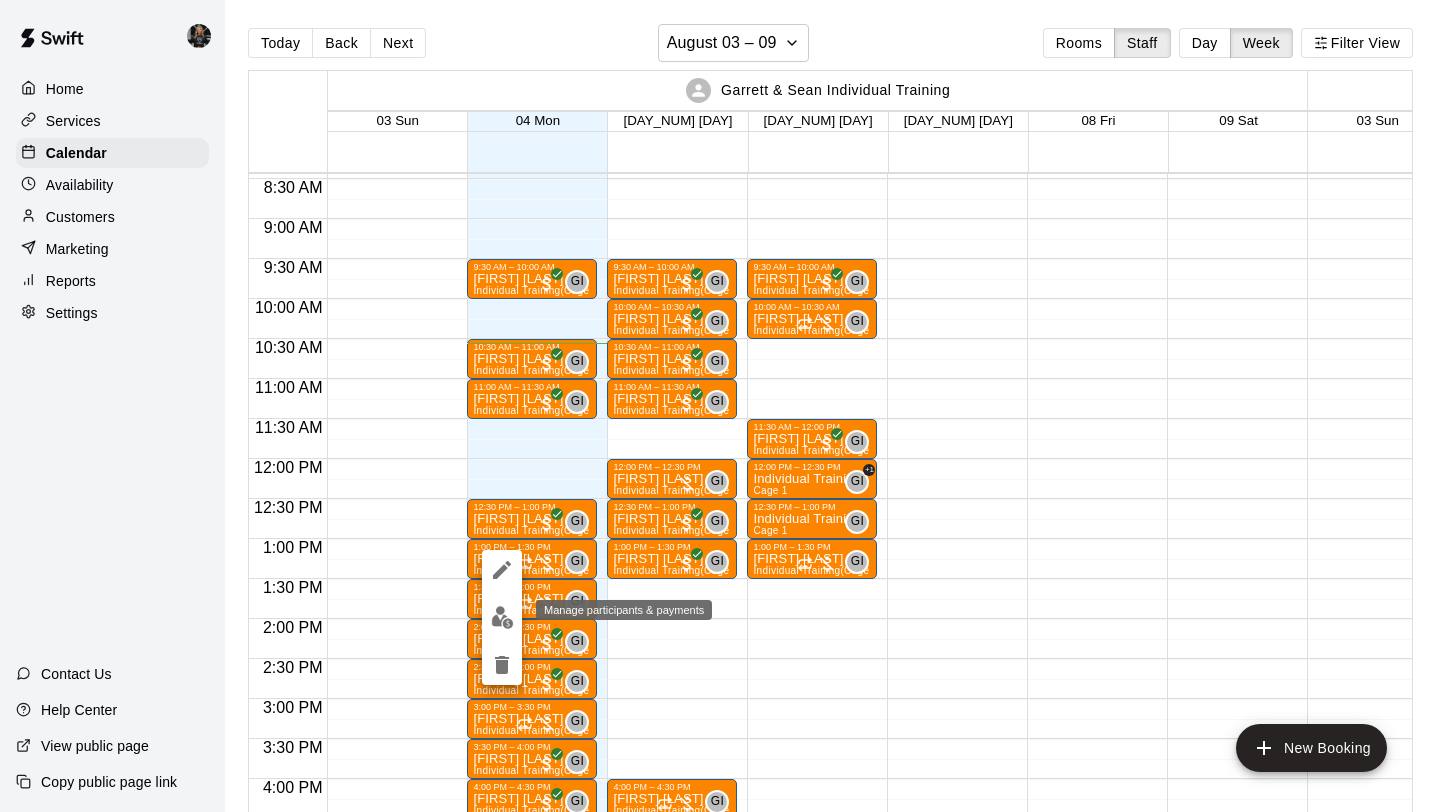click at bounding box center (502, 617) 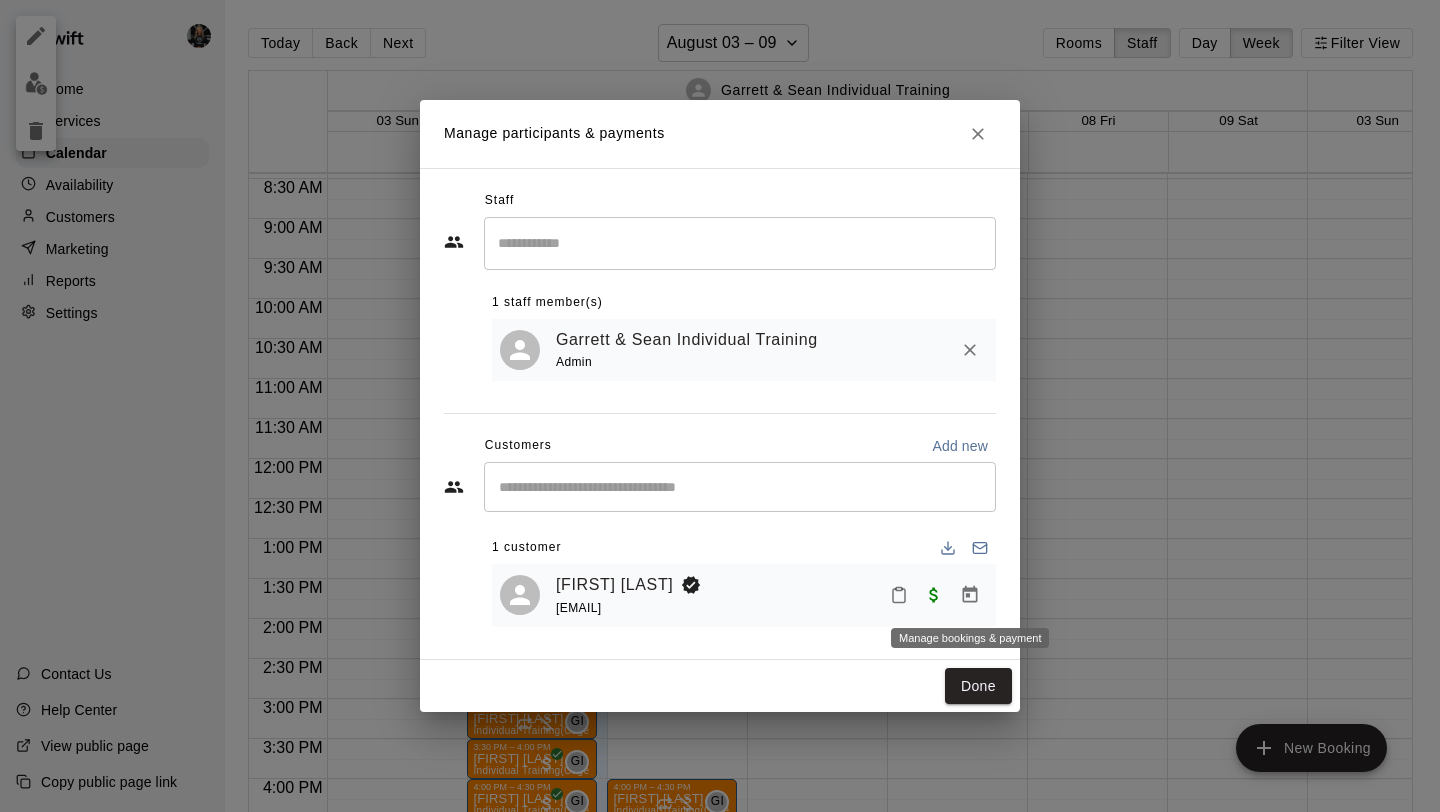 click 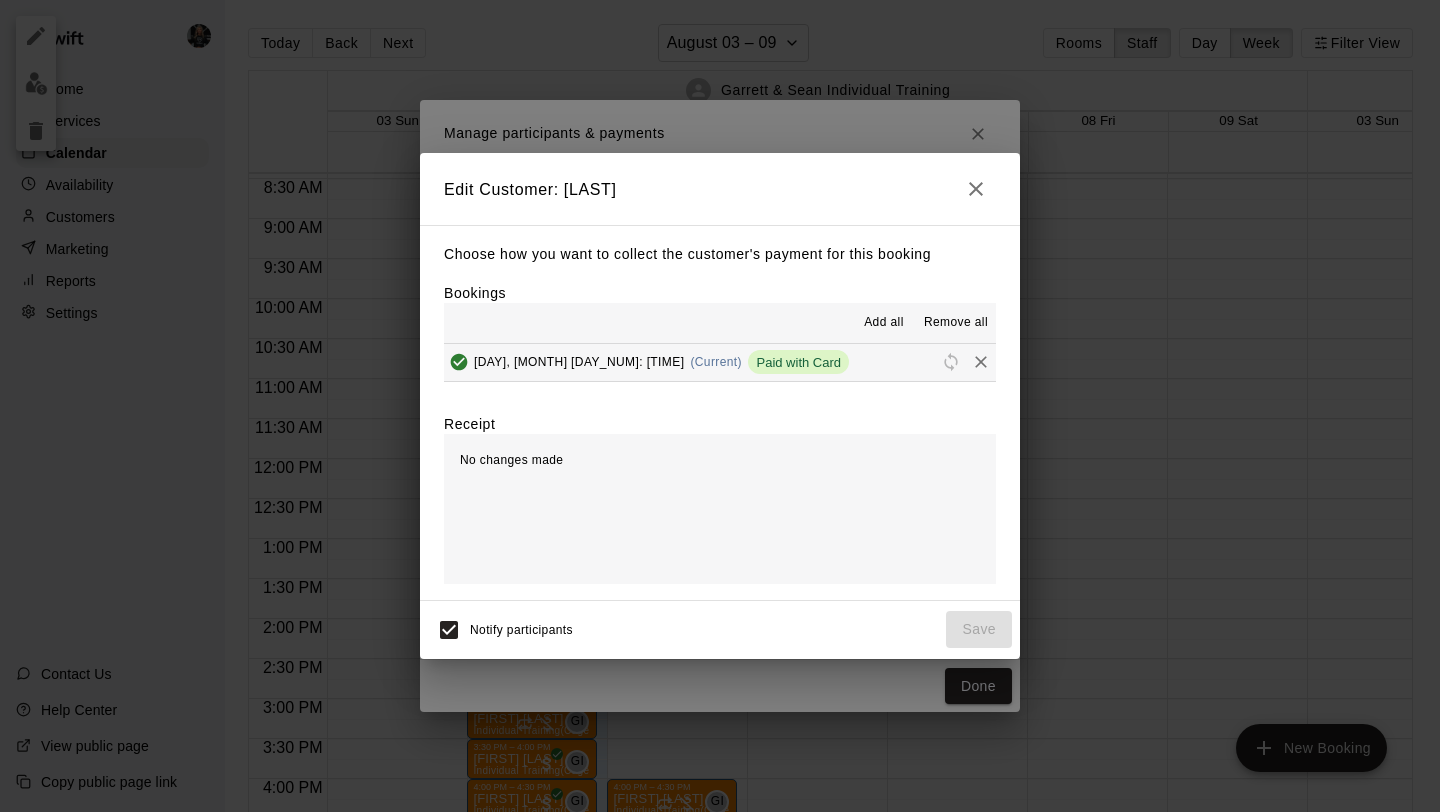 click 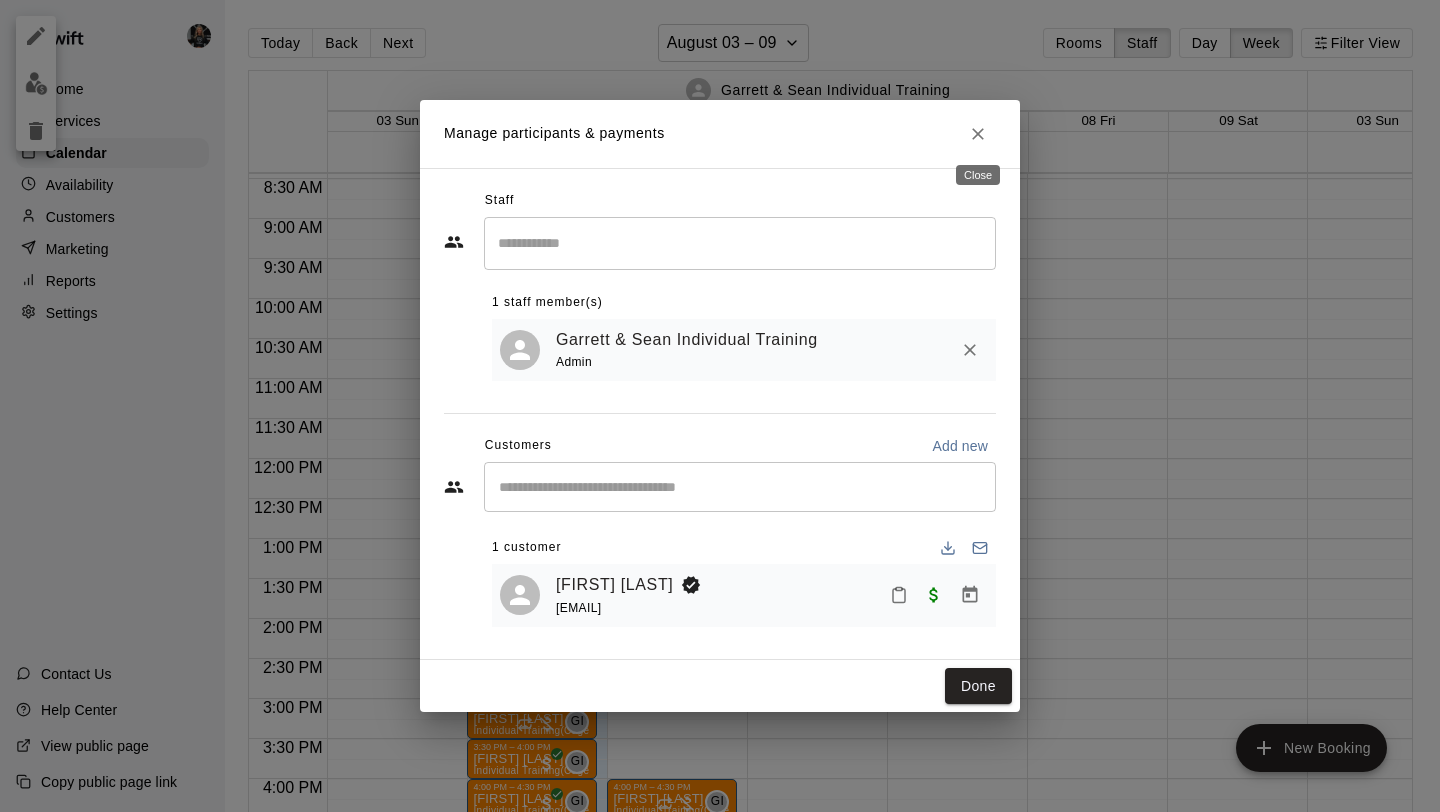 click 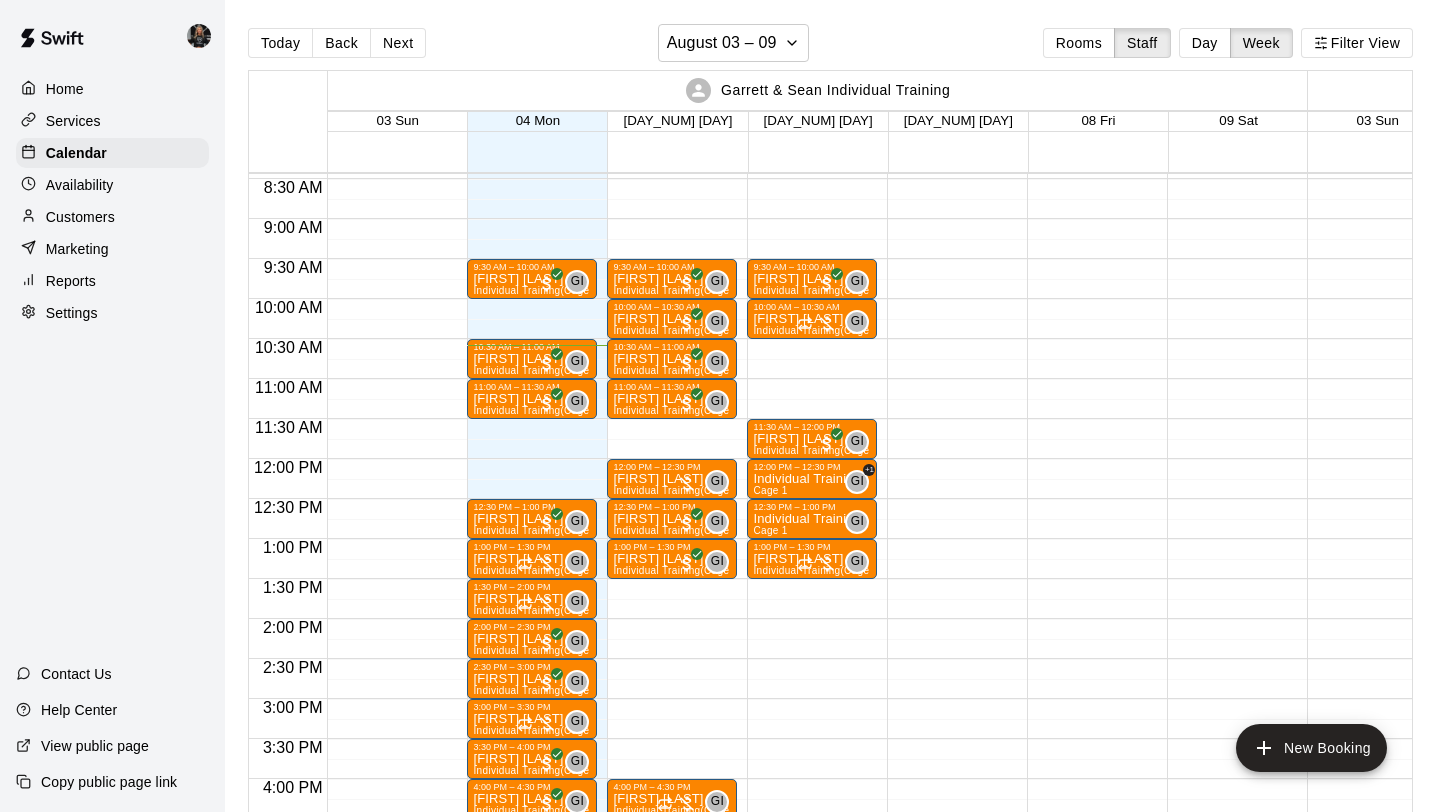 click on "10:30 AM" at bounding box center [289, 347] 